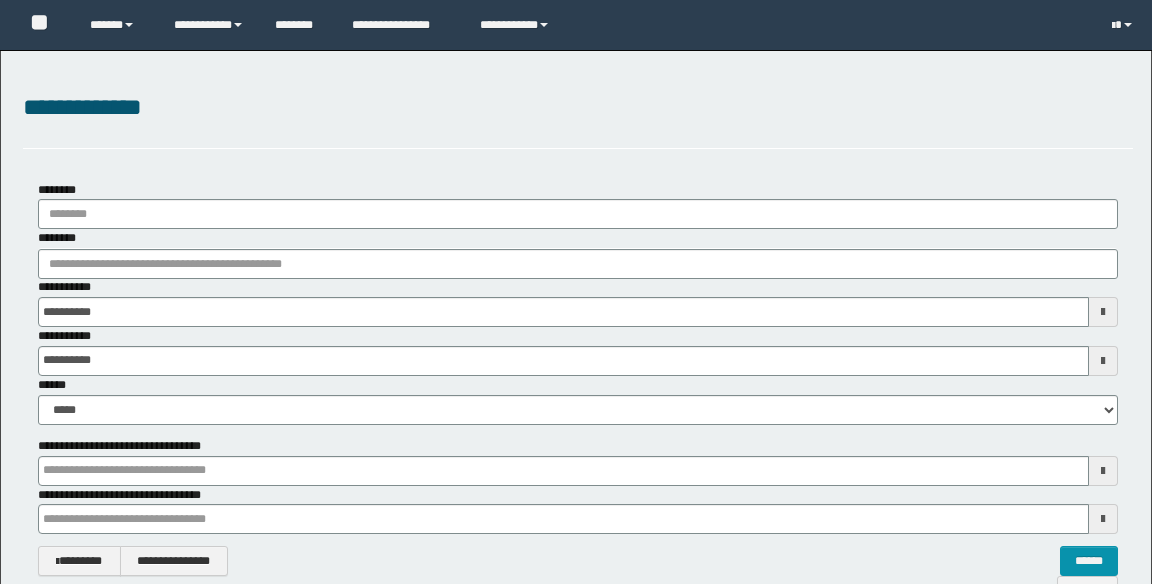 scroll, scrollTop: 0, scrollLeft: 0, axis: both 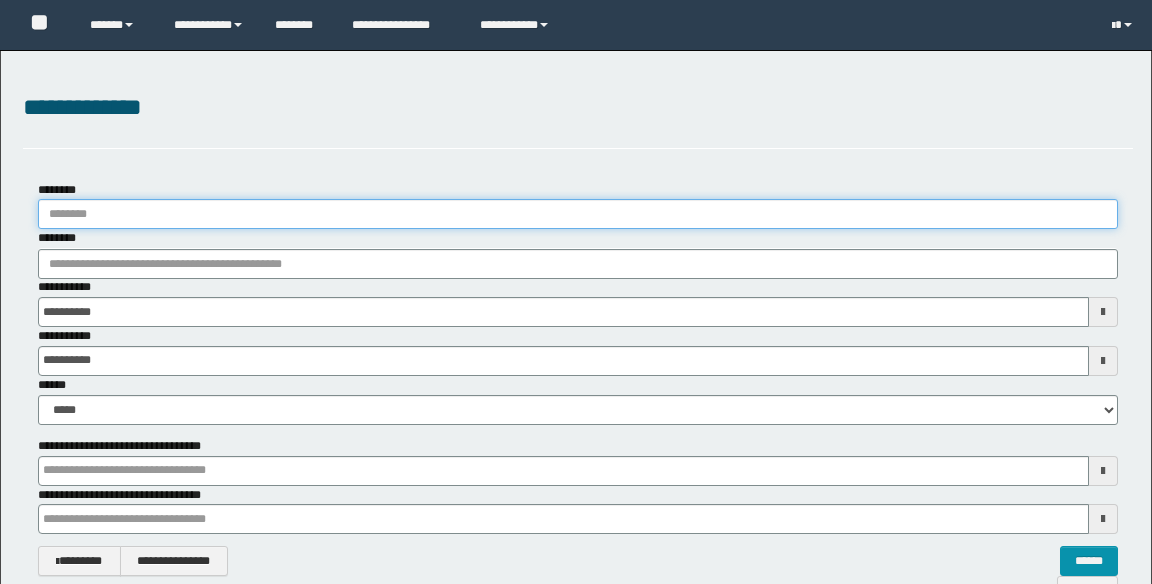 click on "********" at bounding box center [578, 214] 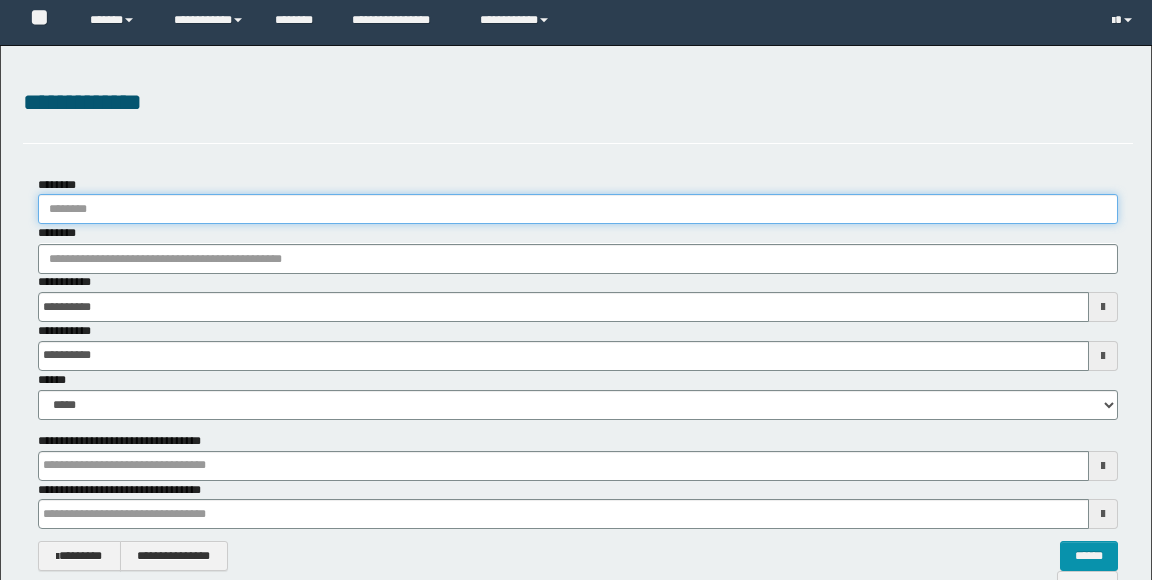 scroll, scrollTop: 0, scrollLeft: 0, axis: both 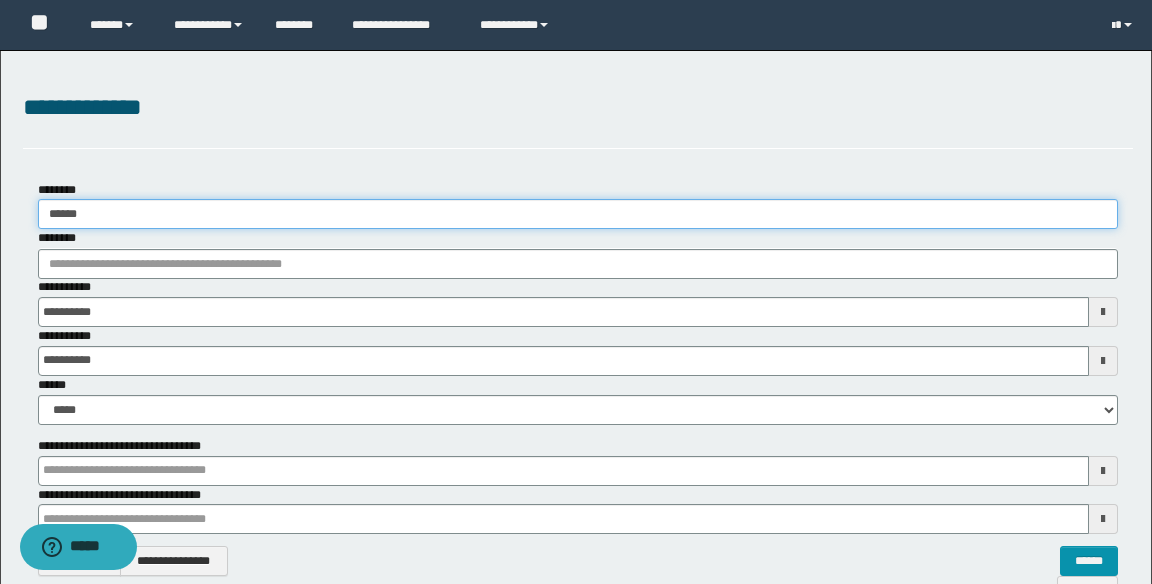 type on "******" 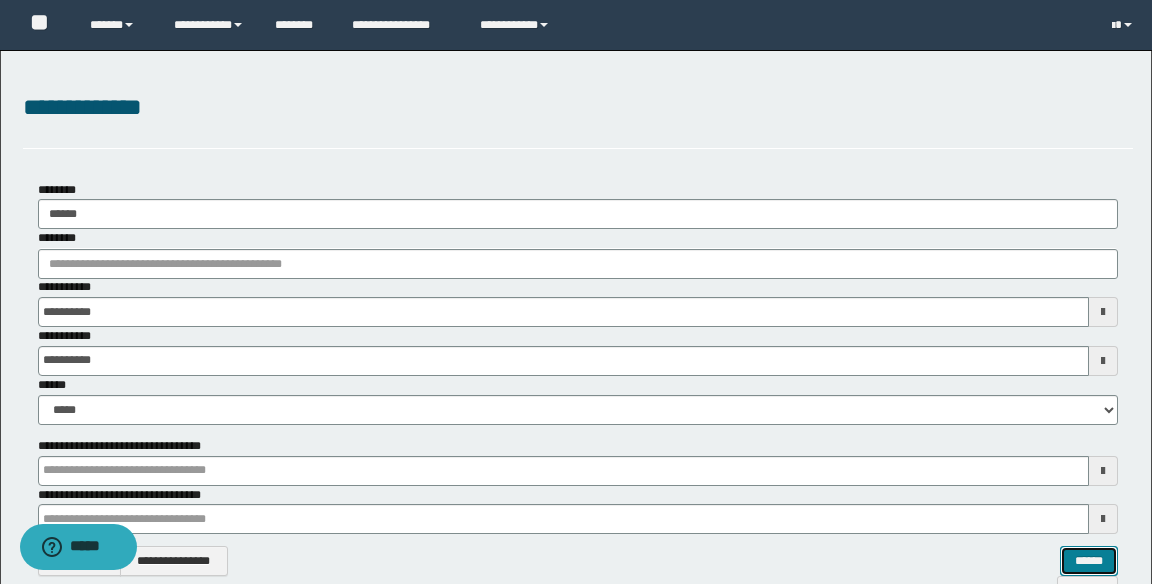 click on "******" at bounding box center [1089, 561] 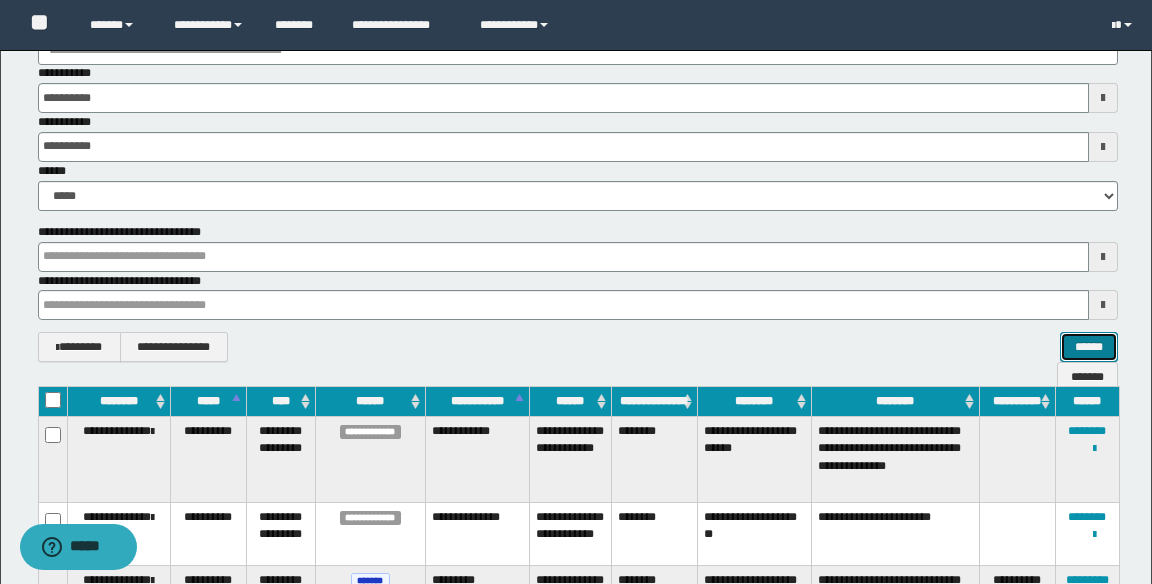 scroll, scrollTop: 190, scrollLeft: 0, axis: vertical 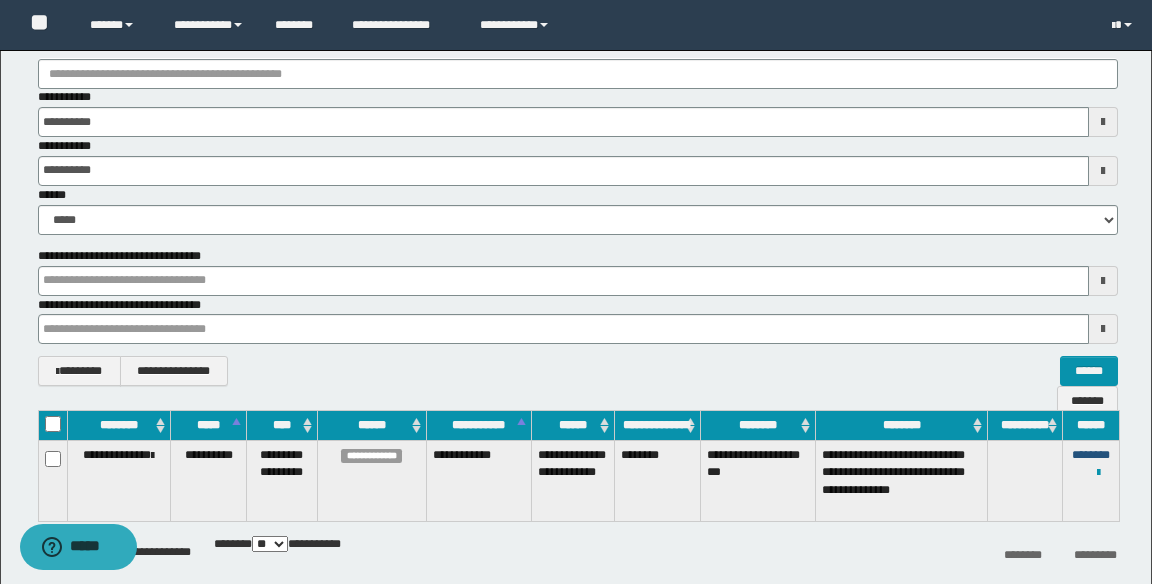 click on "********" at bounding box center (1091, 455) 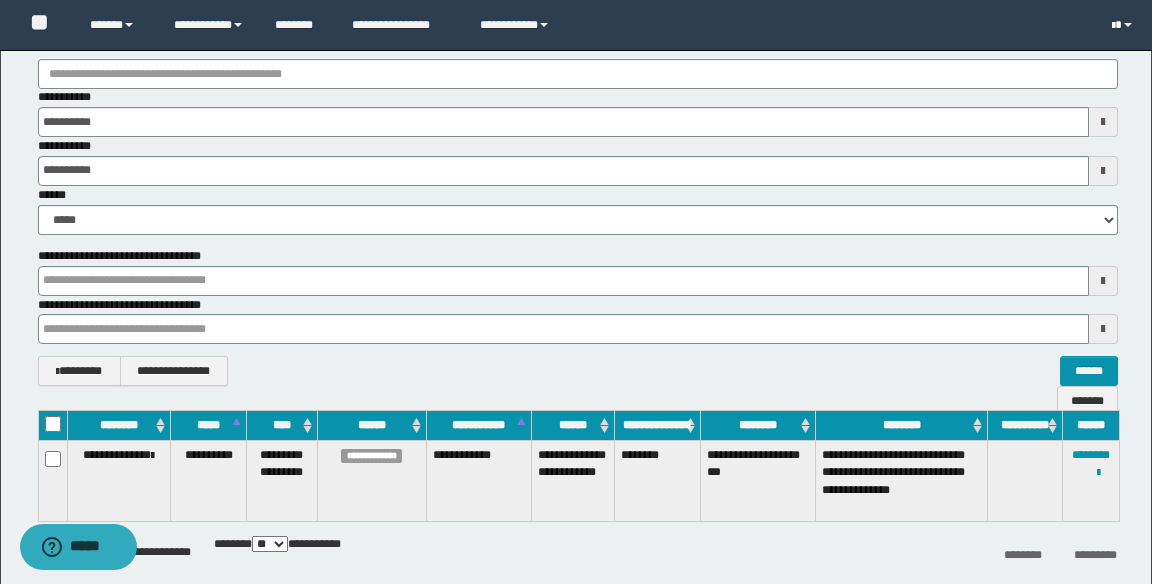 click at bounding box center [1124, 25] 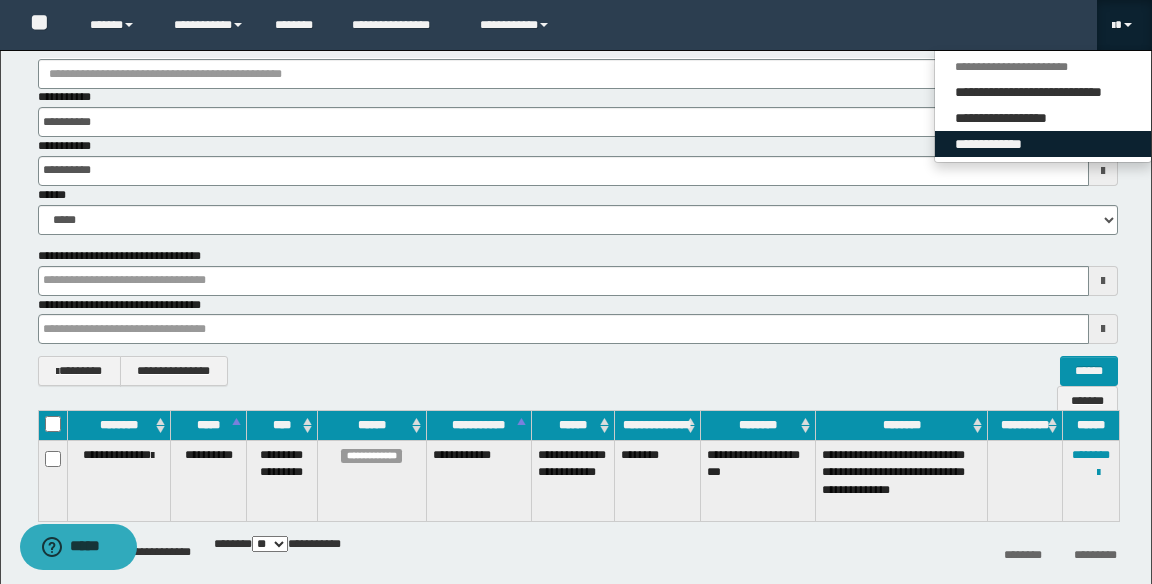 click on "**********" at bounding box center [1043, 144] 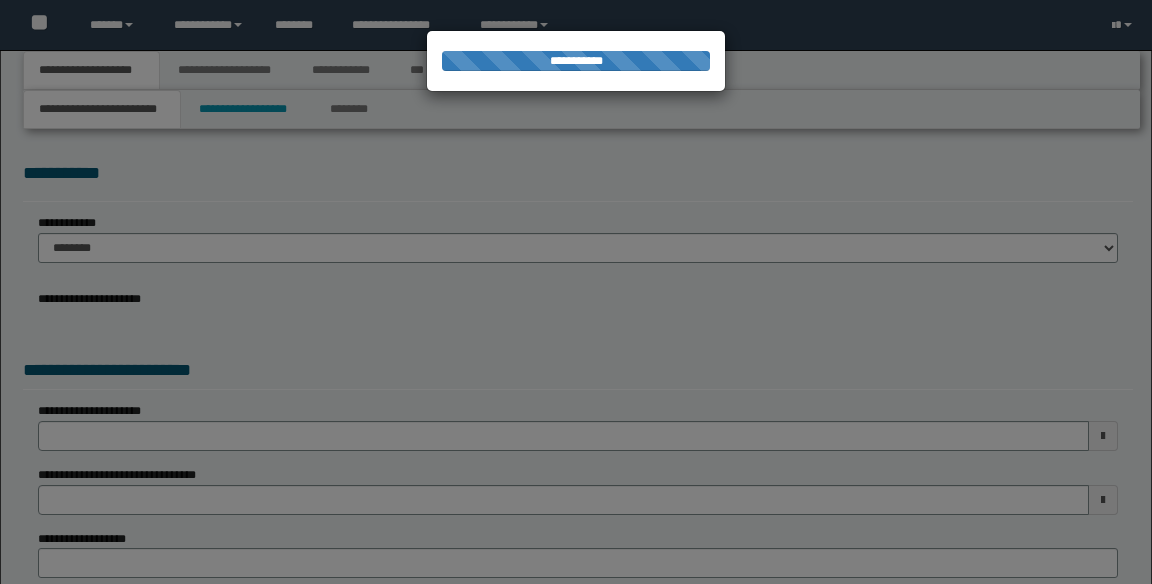 scroll, scrollTop: 0, scrollLeft: 0, axis: both 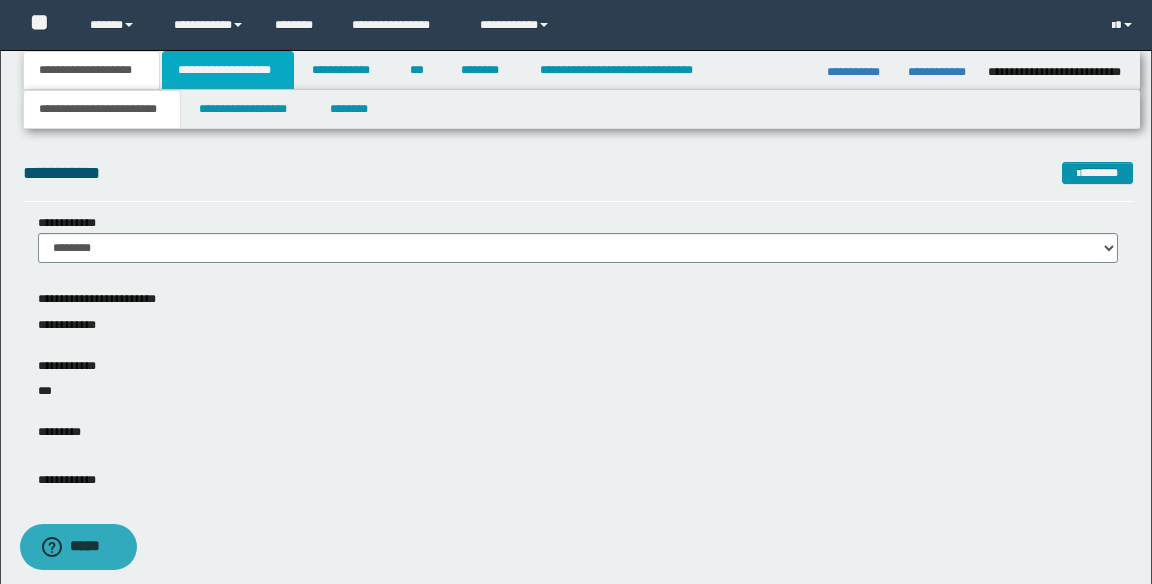 click on "**********" at bounding box center [228, 70] 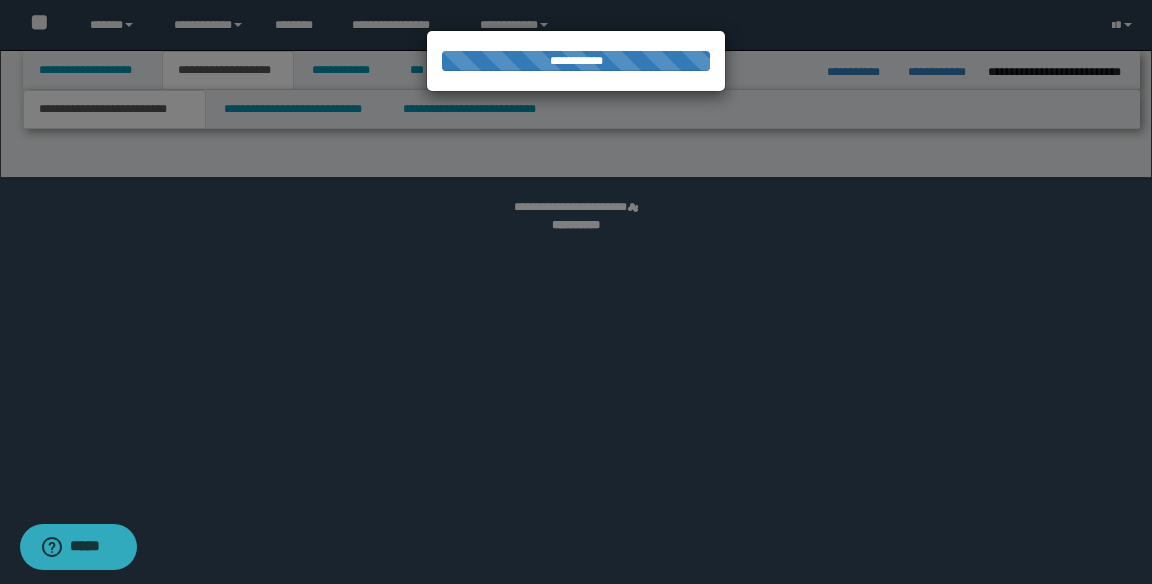 click at bounding box center [576, 292] 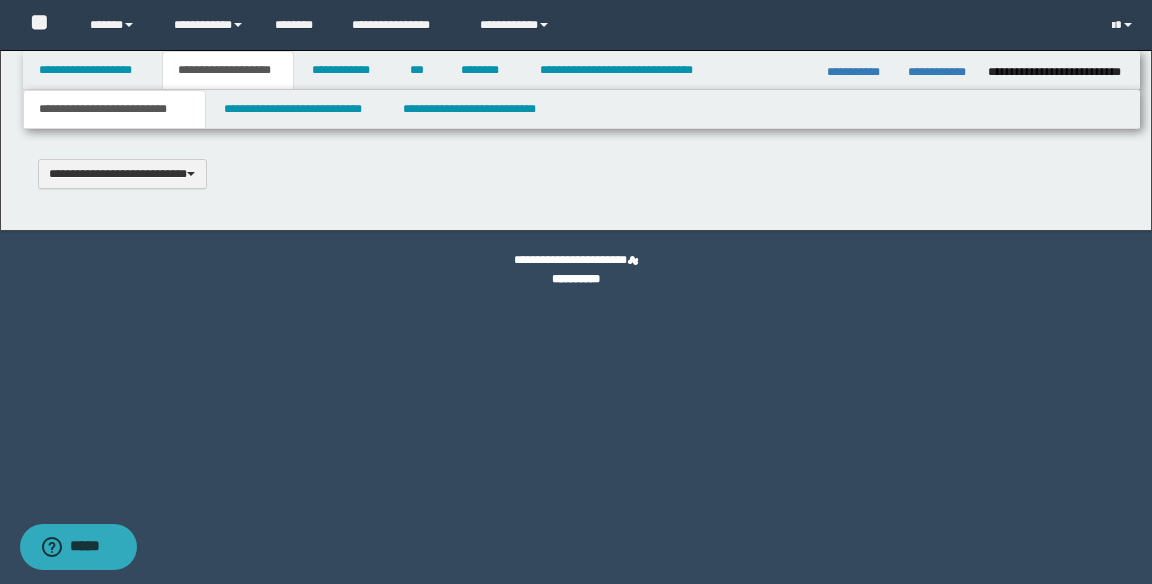 type 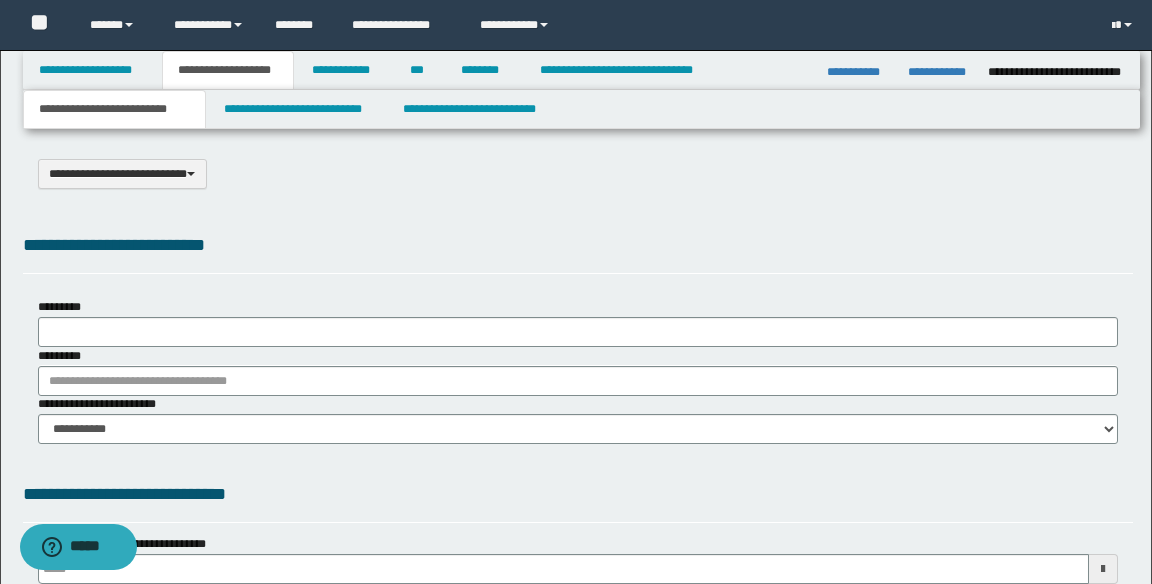 select on "*" 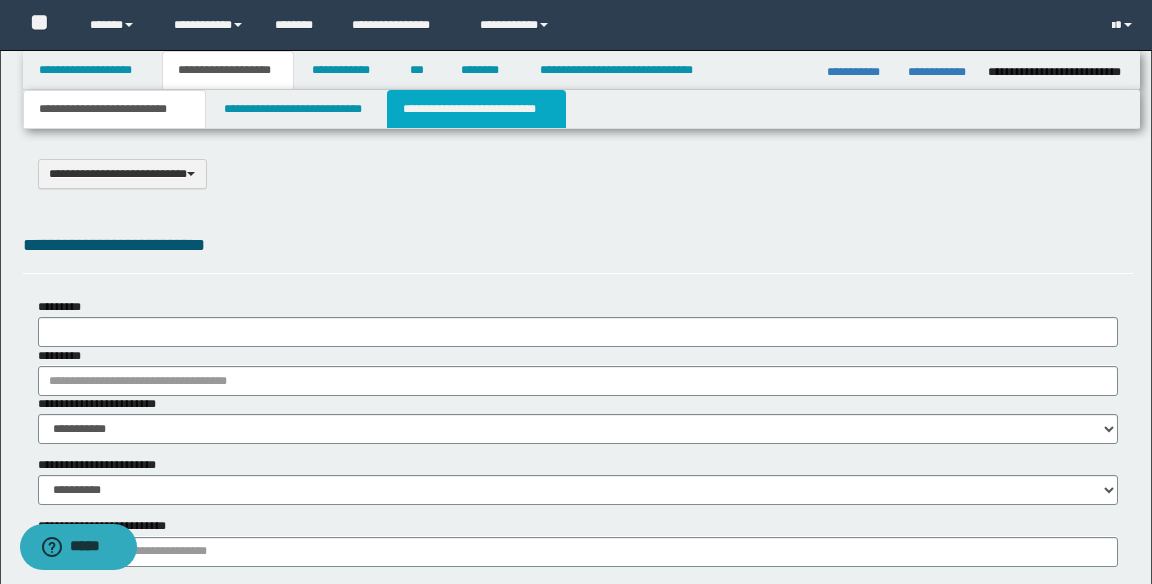 click on "**********" at bounding box center (476, 109) 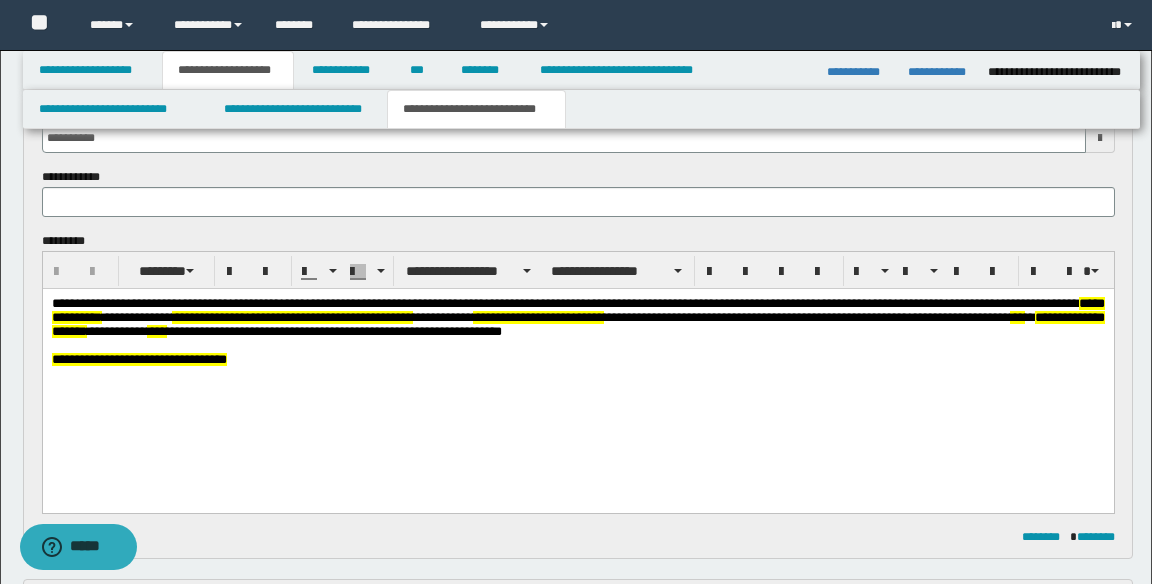 scroll, scrollTop: 132, scrollLeft: 0, axis: vertical 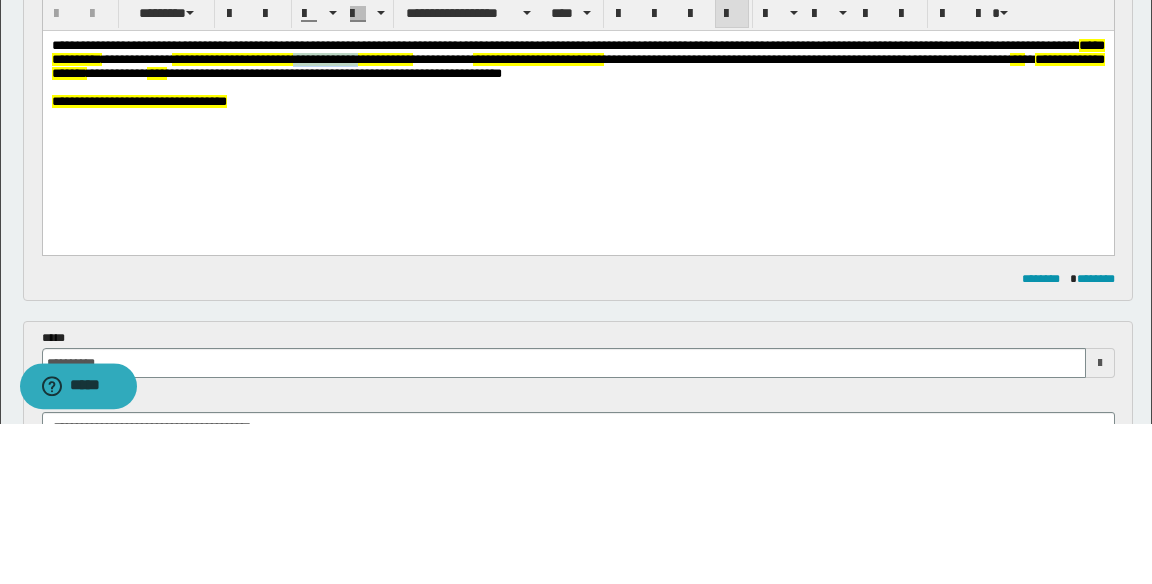 type 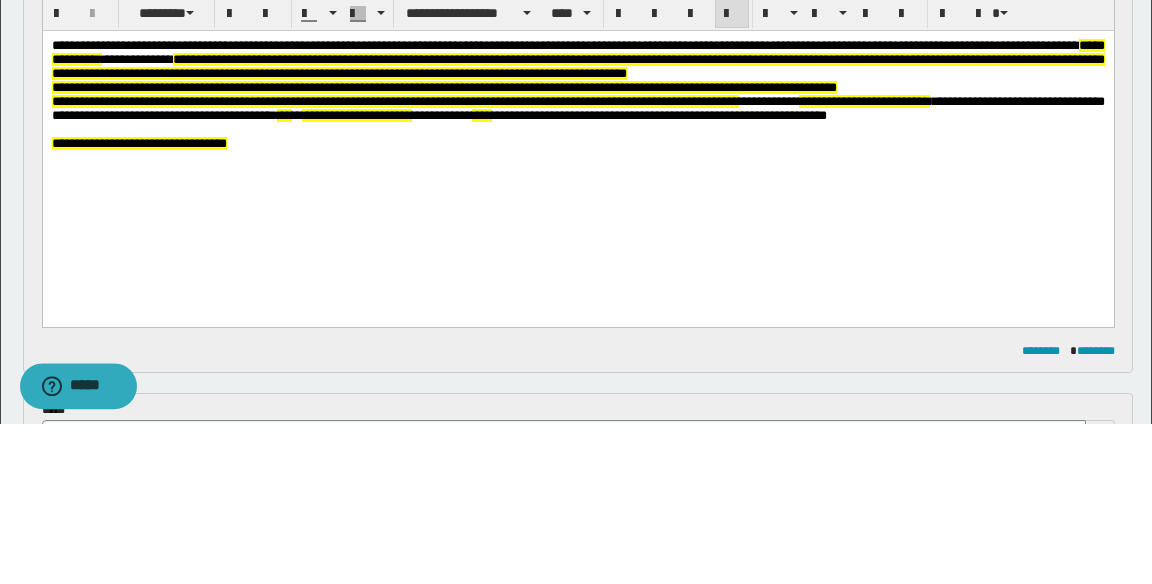 click on "**********" at bounding box center [577, 59] 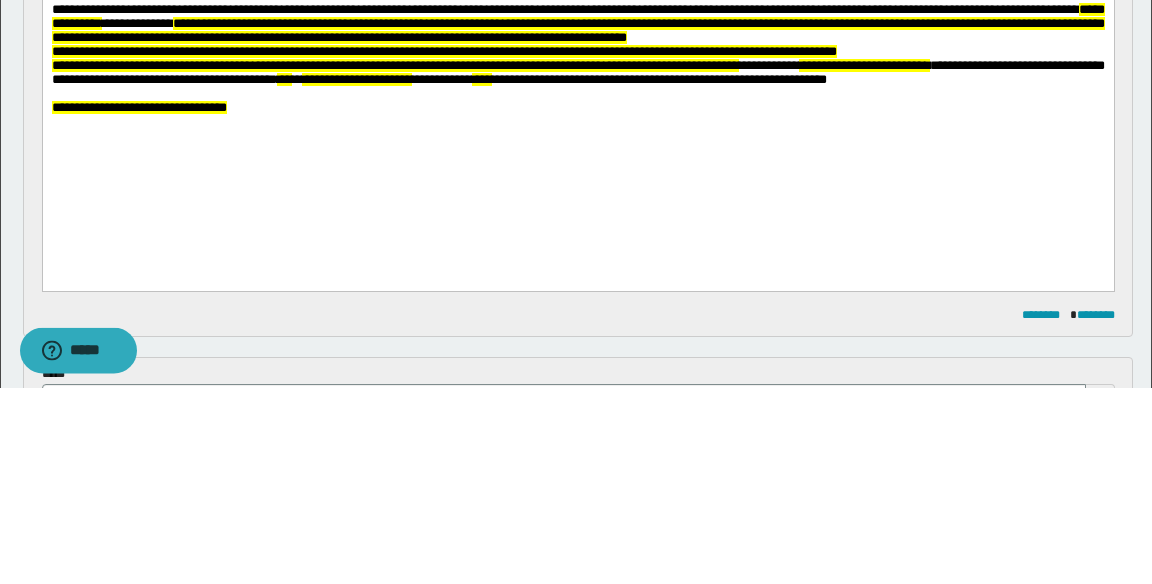 scroll, scrollTop: 227, scrollLeft: 0, axis: vertical 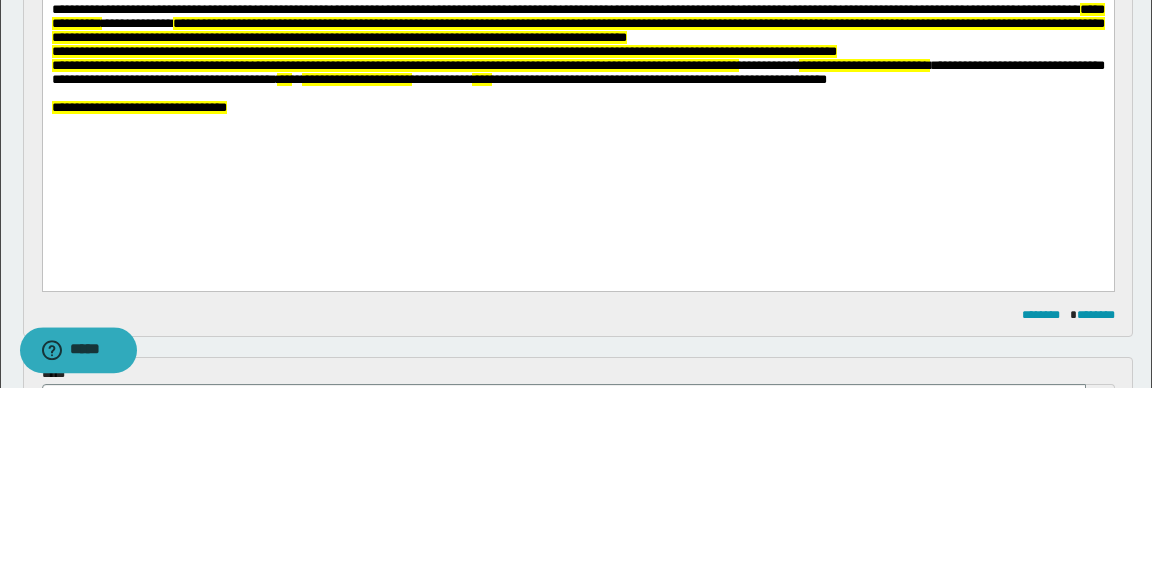 click on "**********" at bounding box center [577, 17] 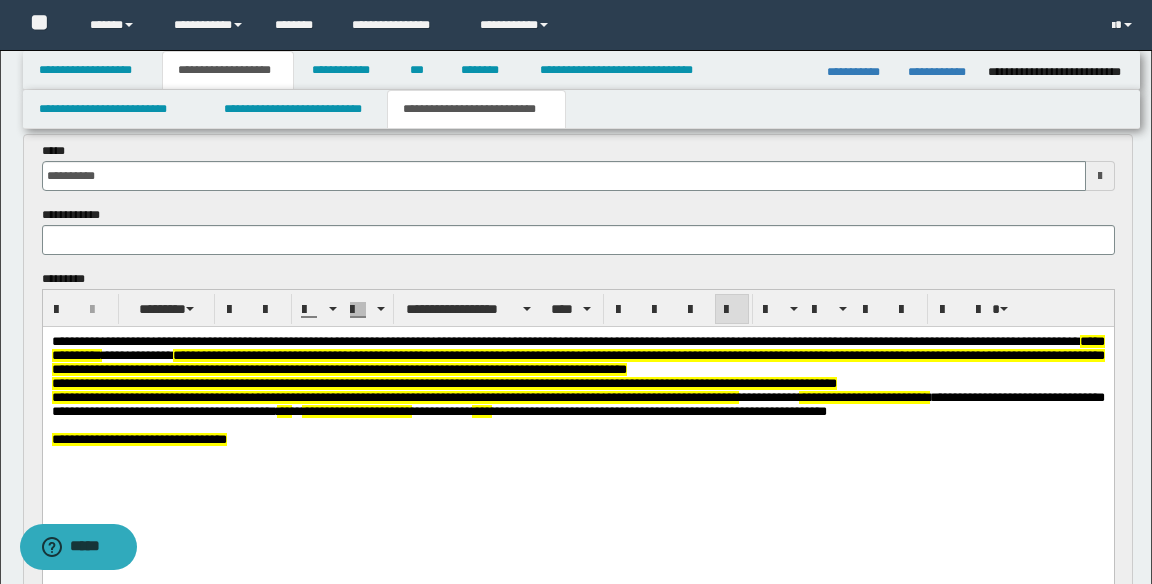 scroll, scrollTop: 91, scrollLeft: 0, axis: vertical 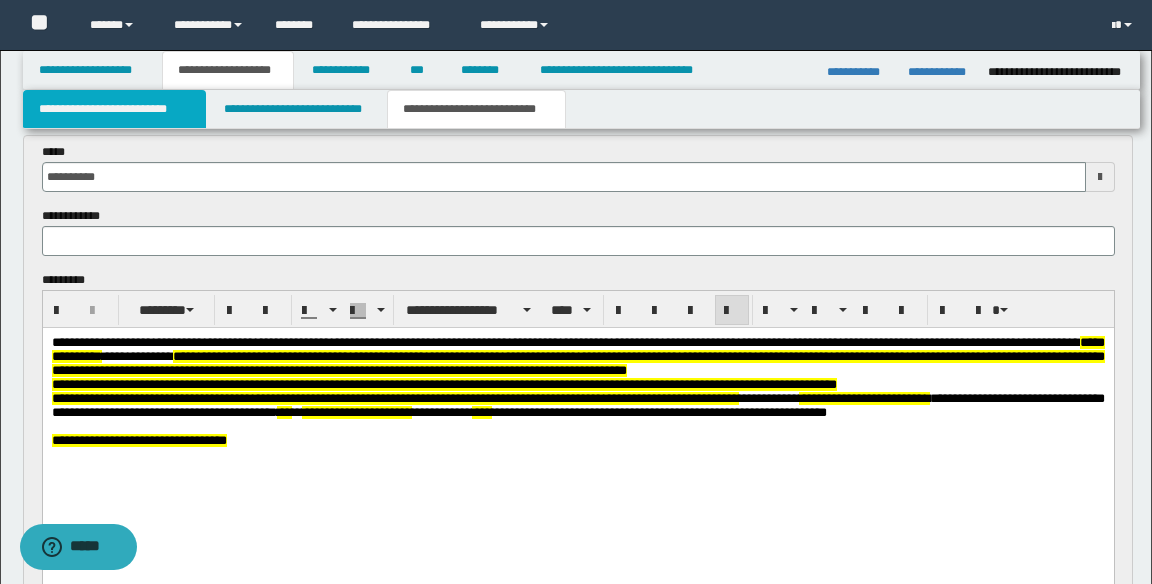 click on "**********" at bounding box center [115, 109] 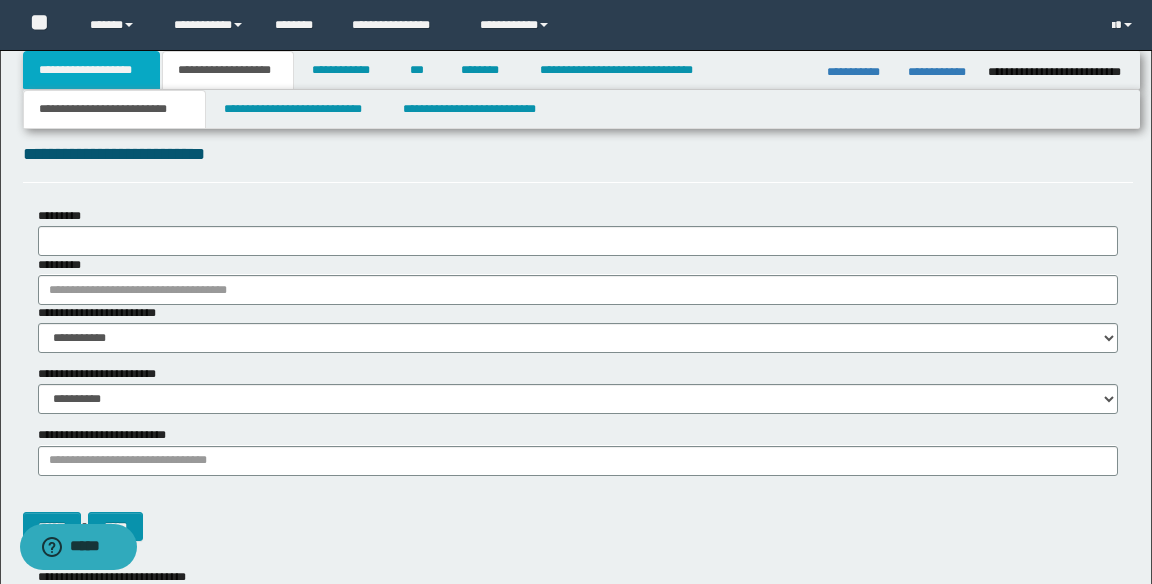click on "**********" at bounding box center (91, 70) 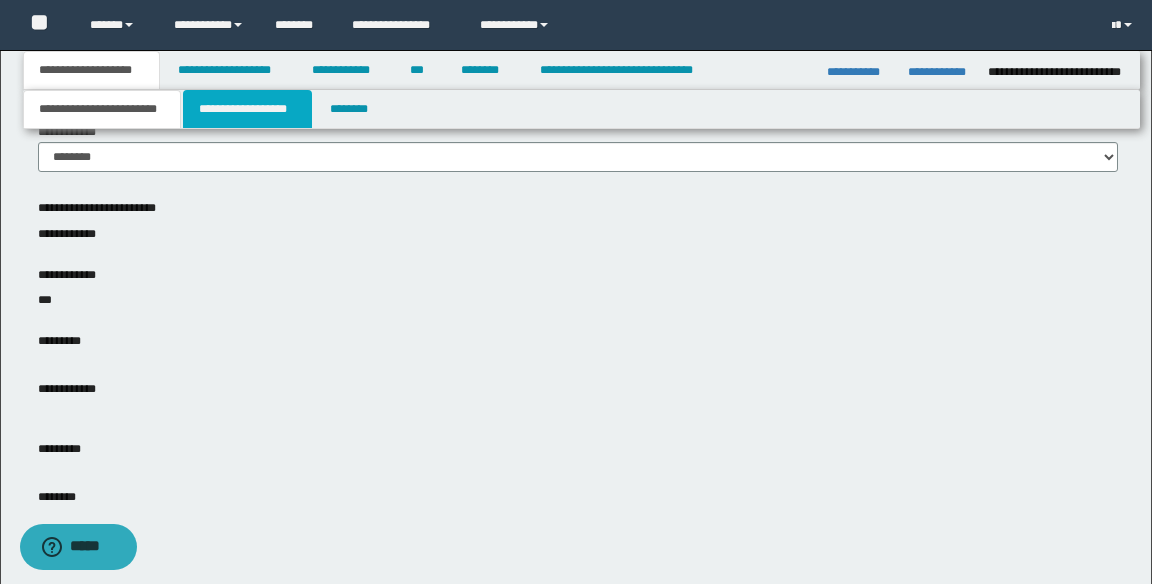 click on "**********" at bounding box center (247, 109) 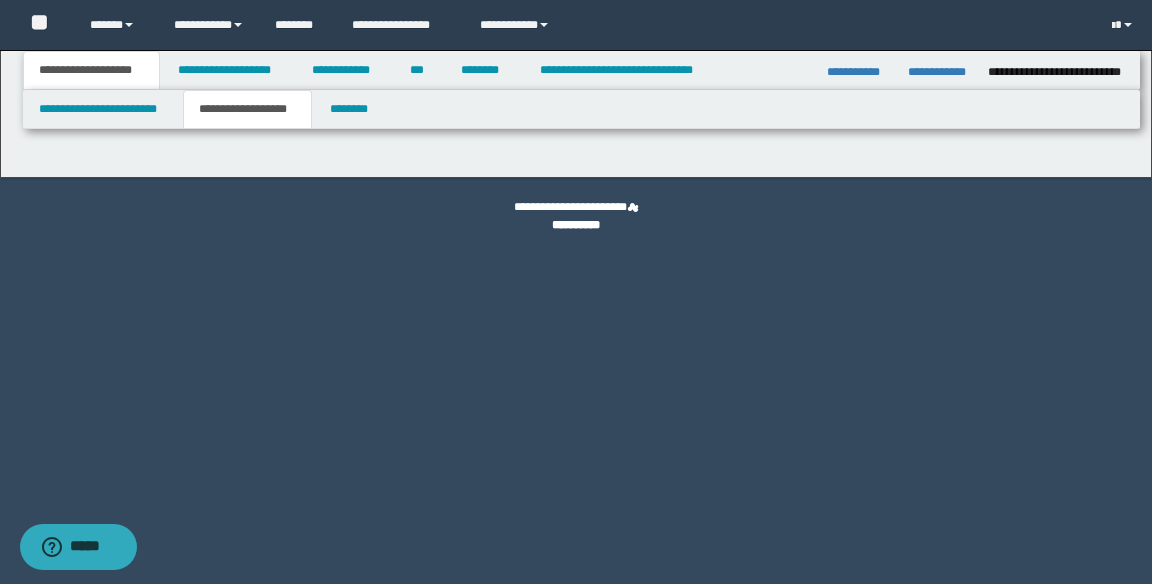 type on "********" 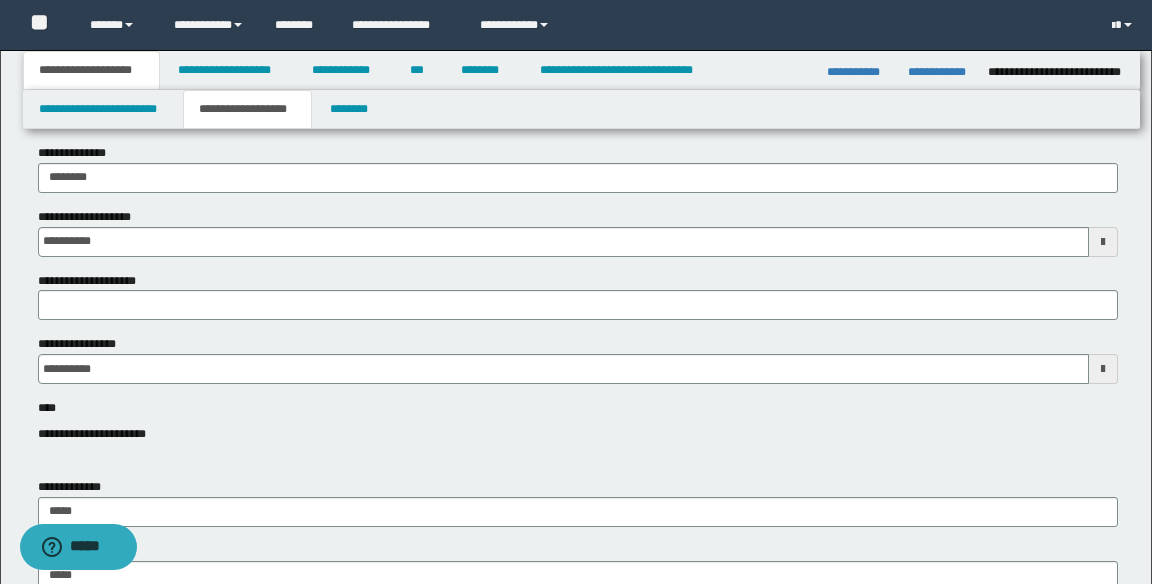 scroll, scrollTop: 148, scrollLeft: 0, axis: vertical 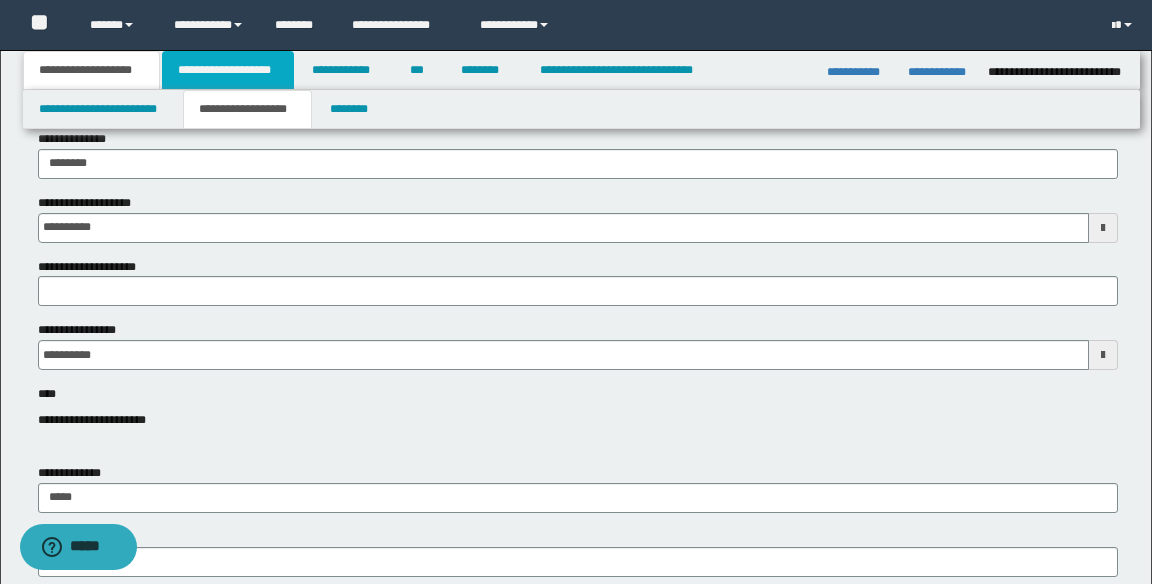 click on "**********" at bounding box center (228, 70) 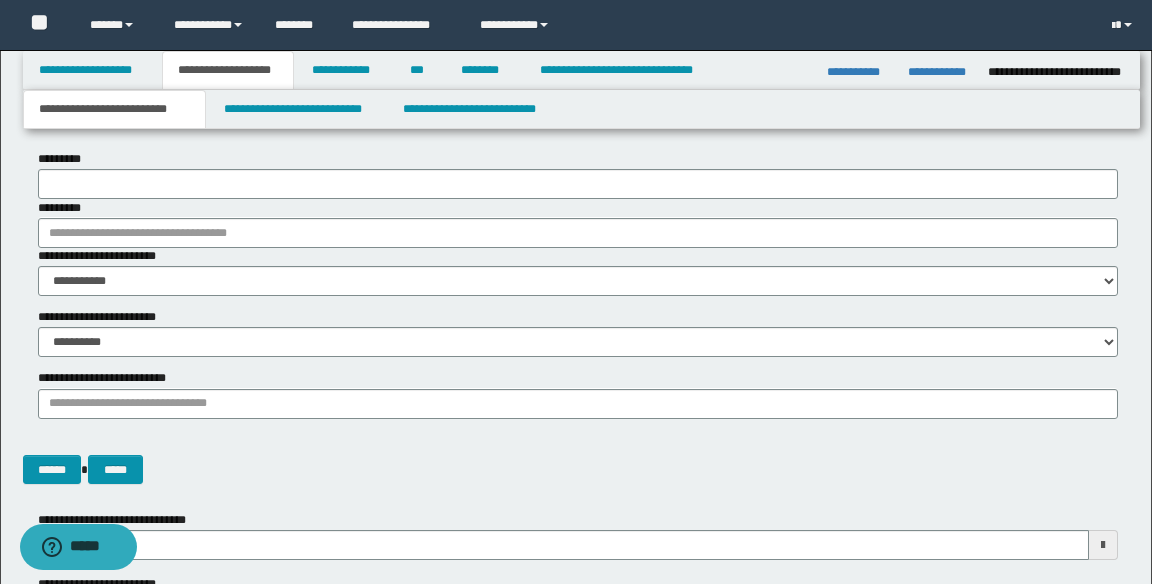 type 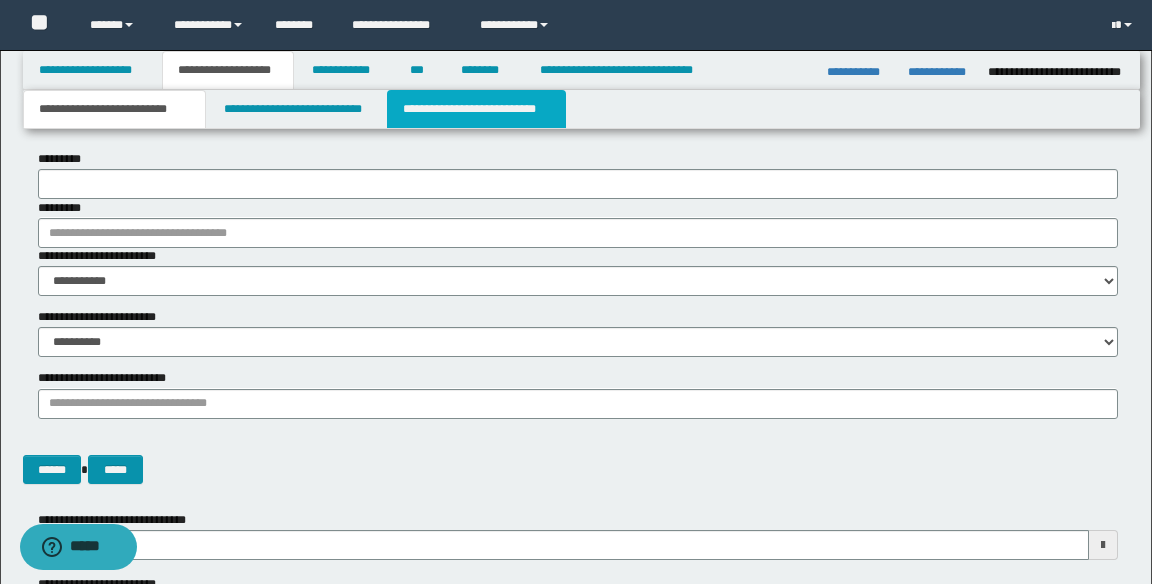 click on "**********" at bounding box center (476, 109) 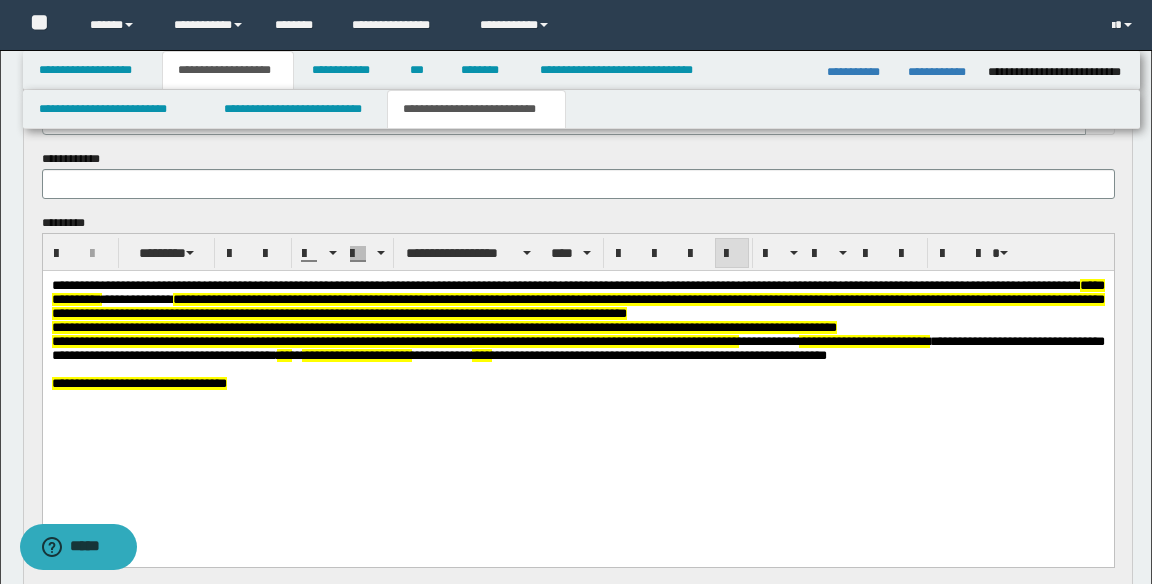 click on "**********" at bounding box center (577, 291) 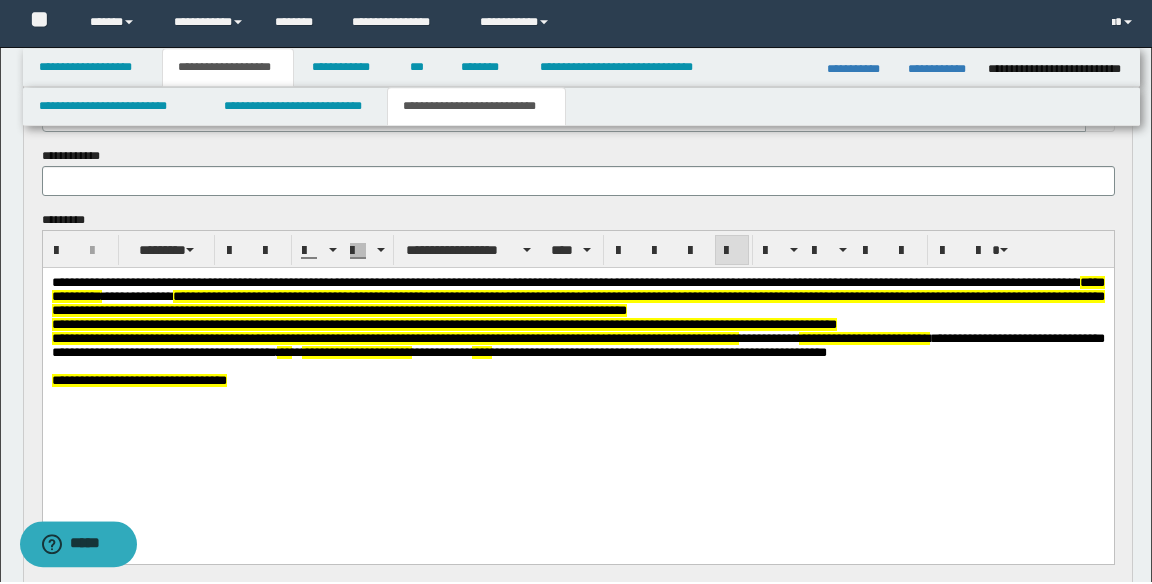 scroll, scrollTop: 148, scrollLeft: 0, axis: vertical 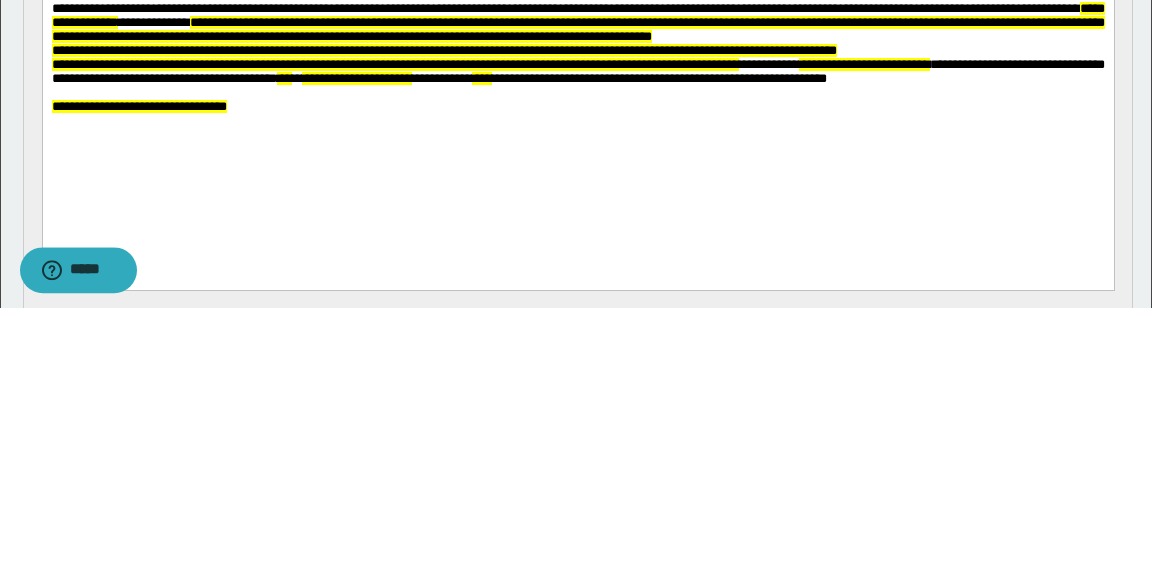click on "**********" at bounding box center (577, 84) 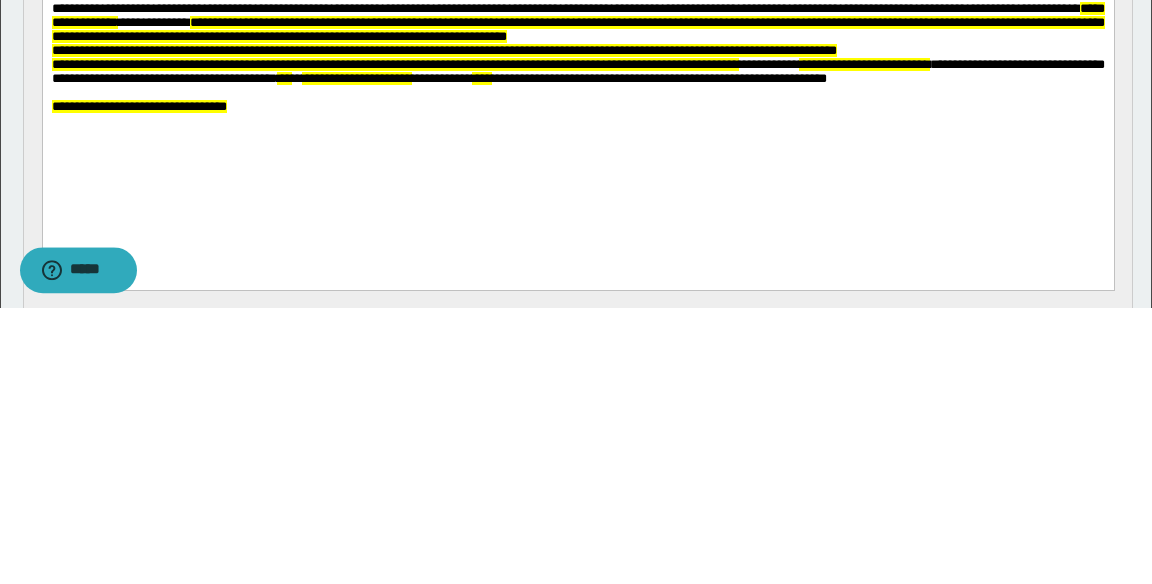 click on "**********" at bounding box center [394, 65] 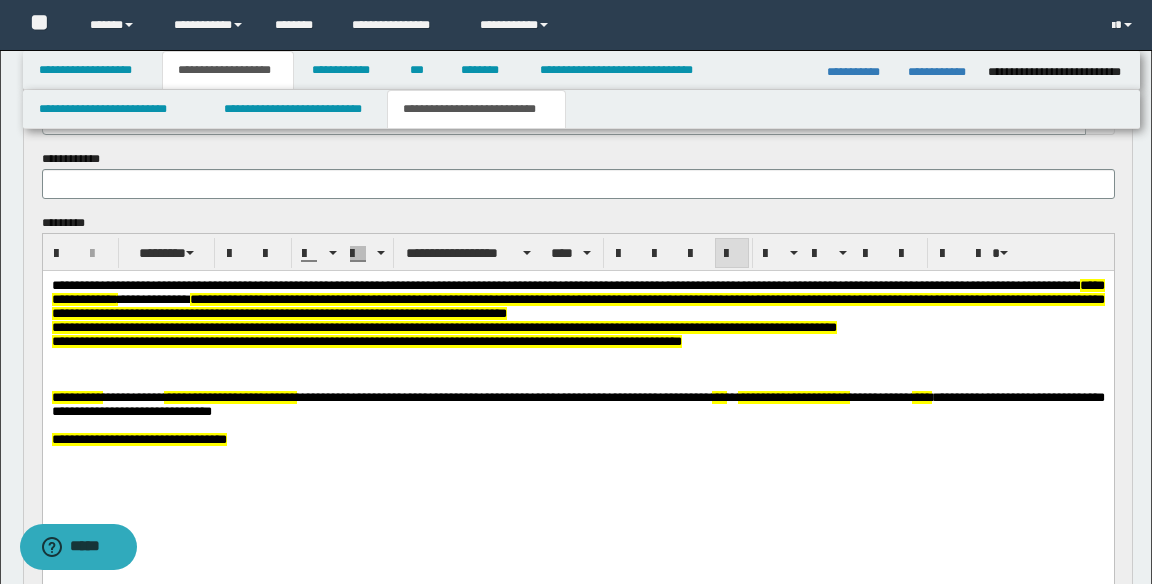 click at bounding box center (577, 369) 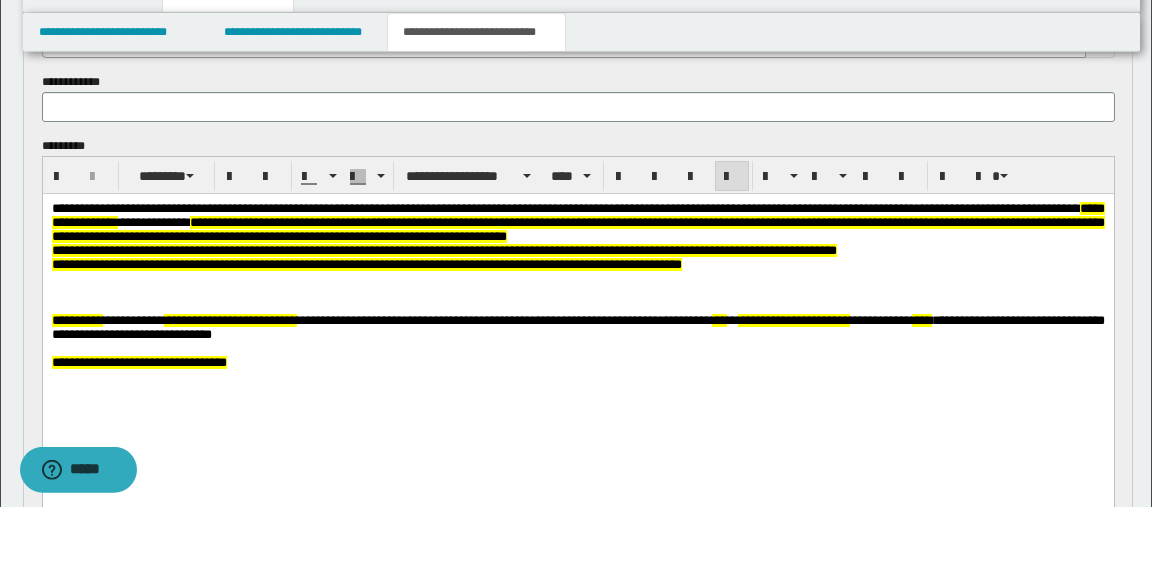 scroll, scrollTop: 148, scrollLeft: 0, axis: vertical 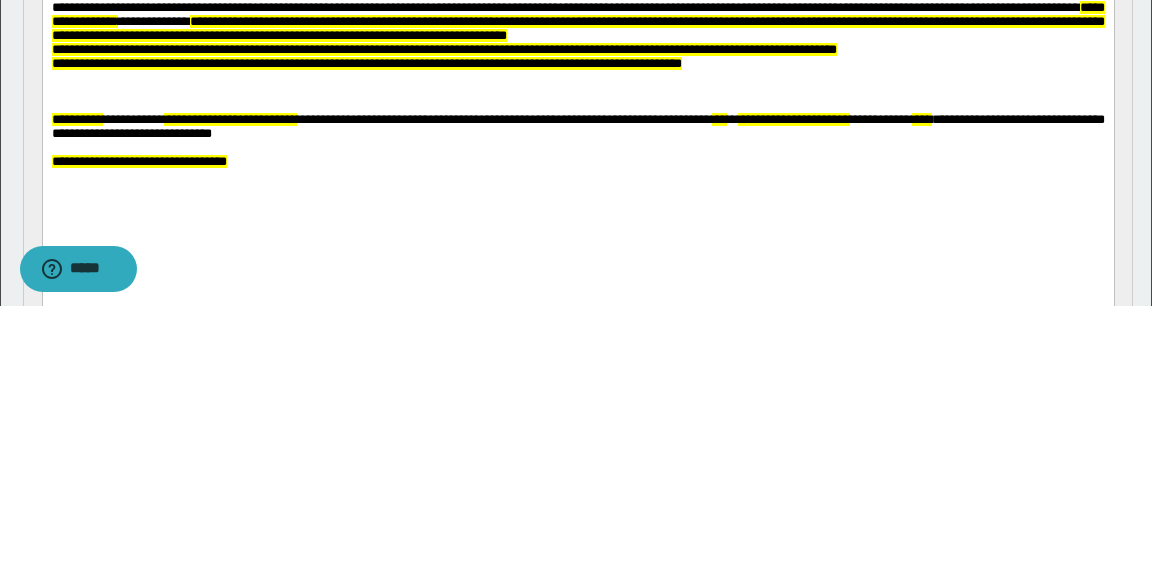 click at bounding box center (577, 78) 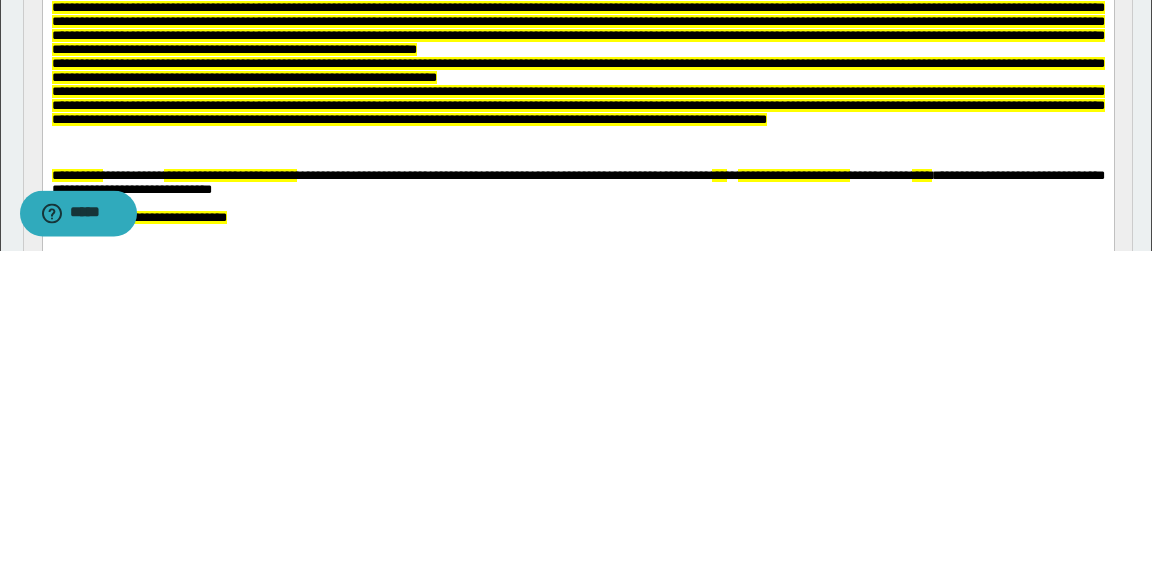 click on "**********" at bounding box center (577, 30) 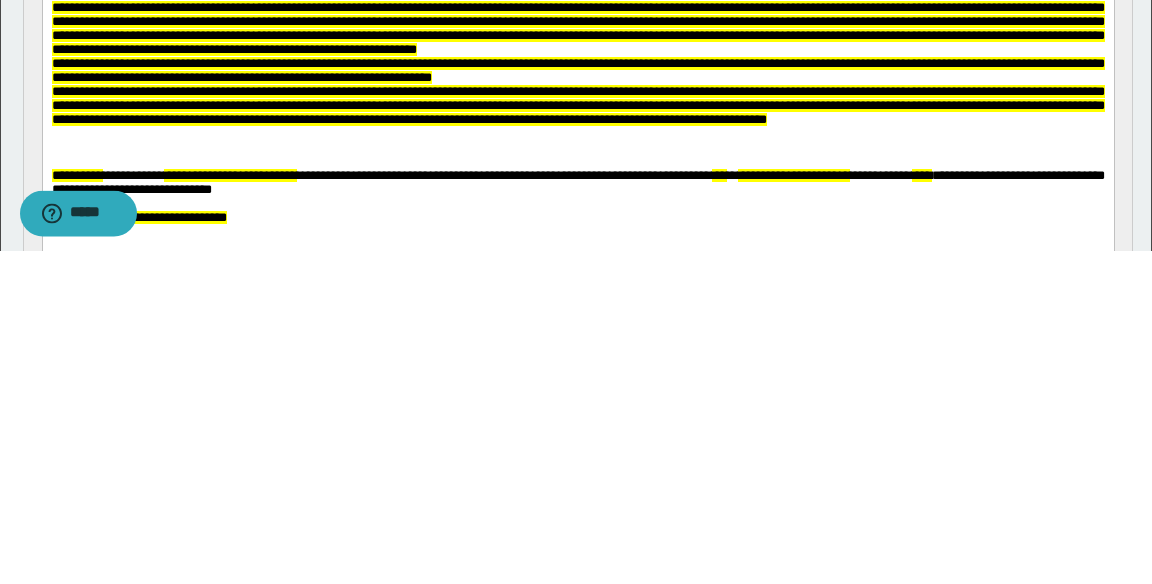 click on "**********" at bounding box center (577, 29) 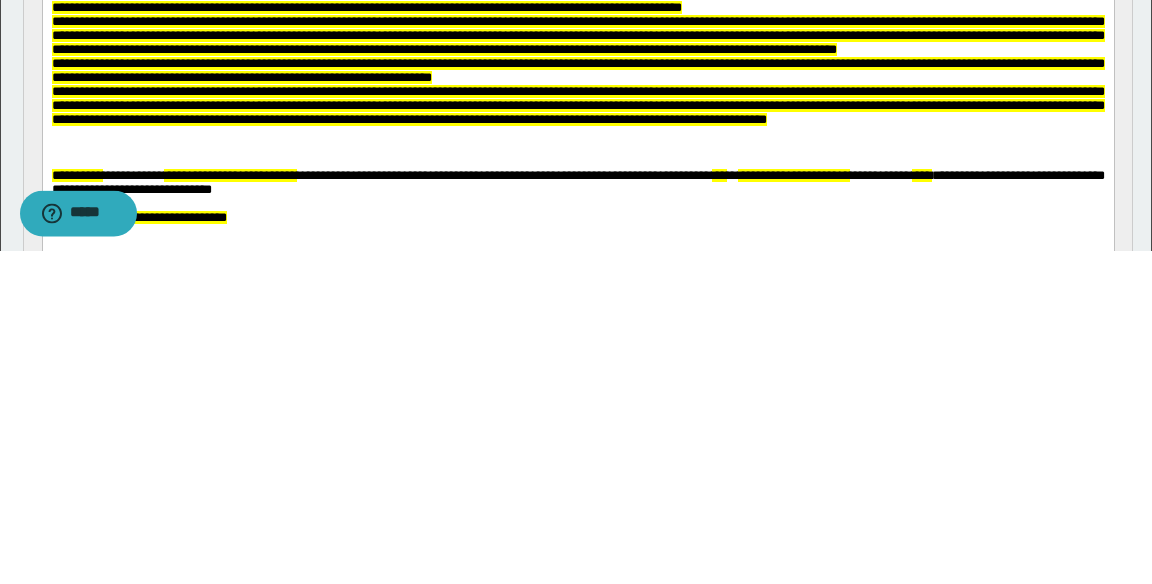 click on "**********" at bounding box center [577, 36] 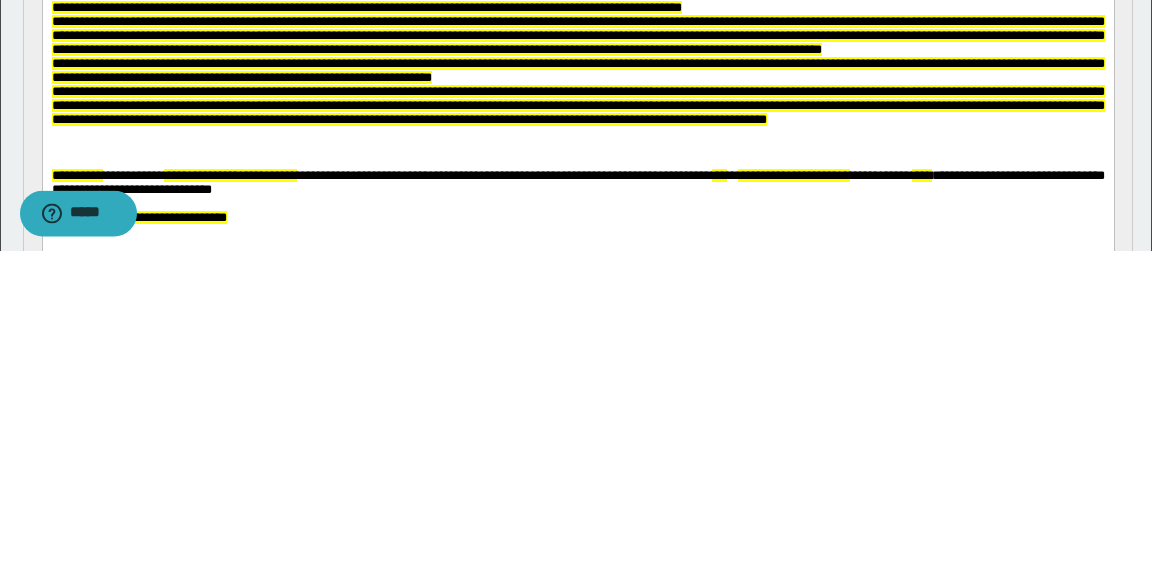 click on "**********" at bounding box center (577, 71) 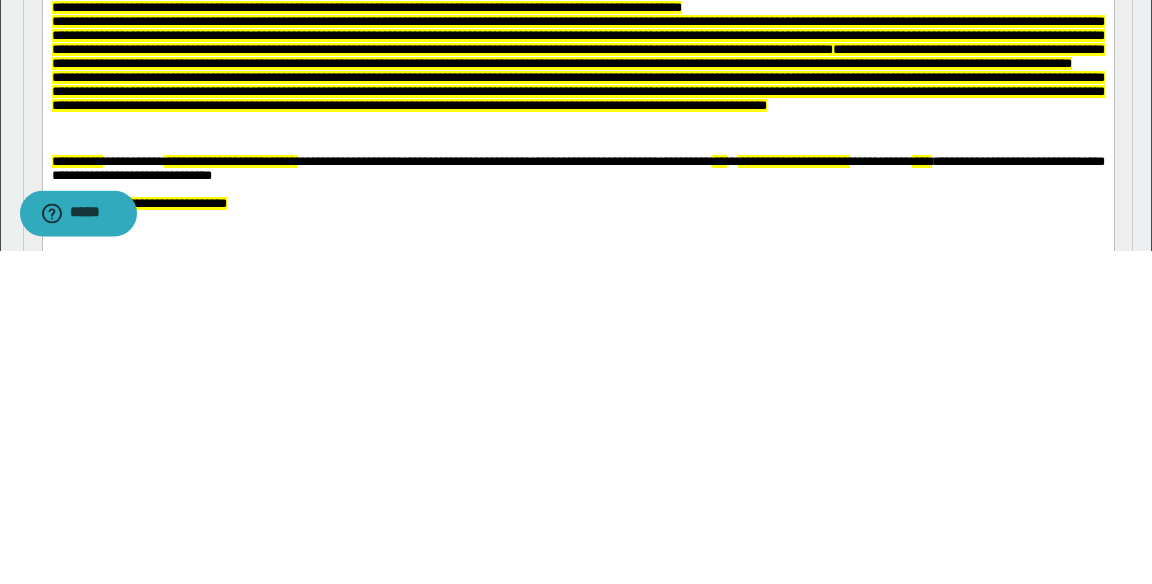 click on "**********" at bounding box center [577, 36] 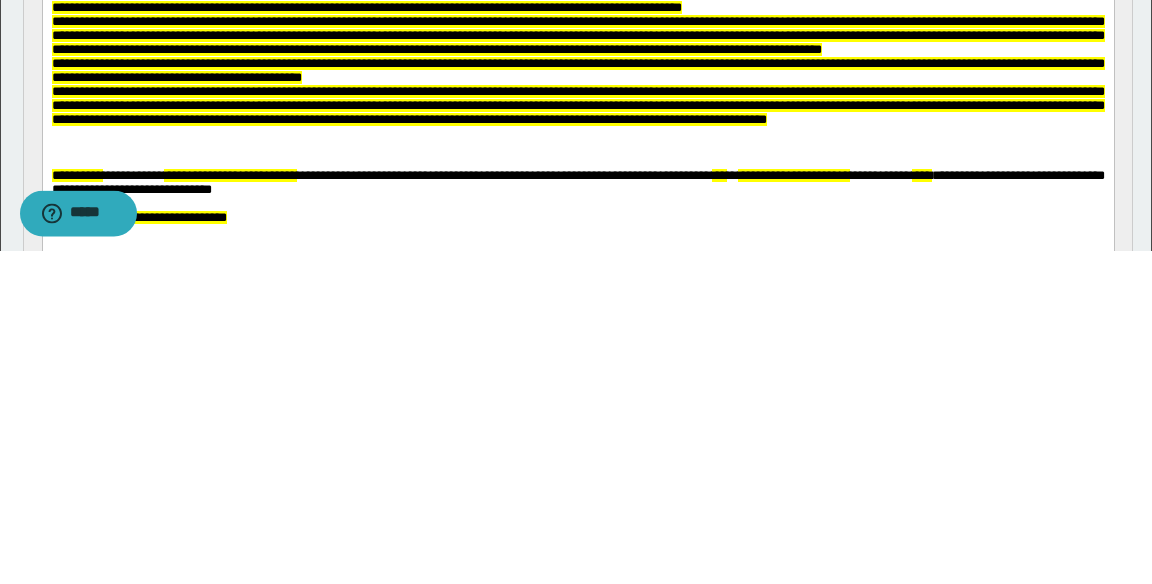 click on "**********" at bounding box center [577, 71] 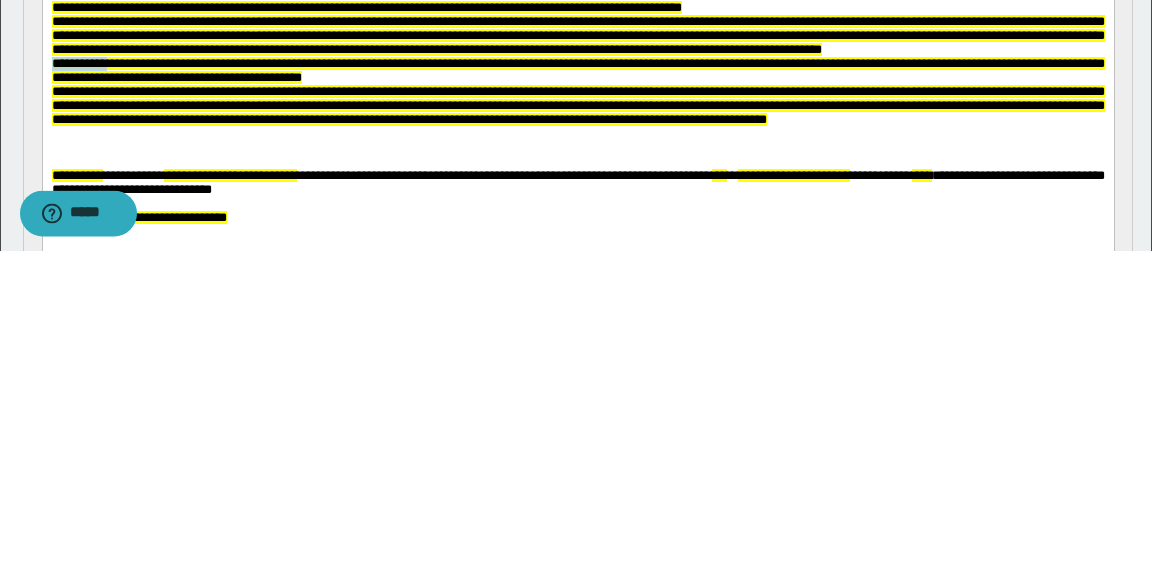 click on "**********" at bounding box center (577, 71) 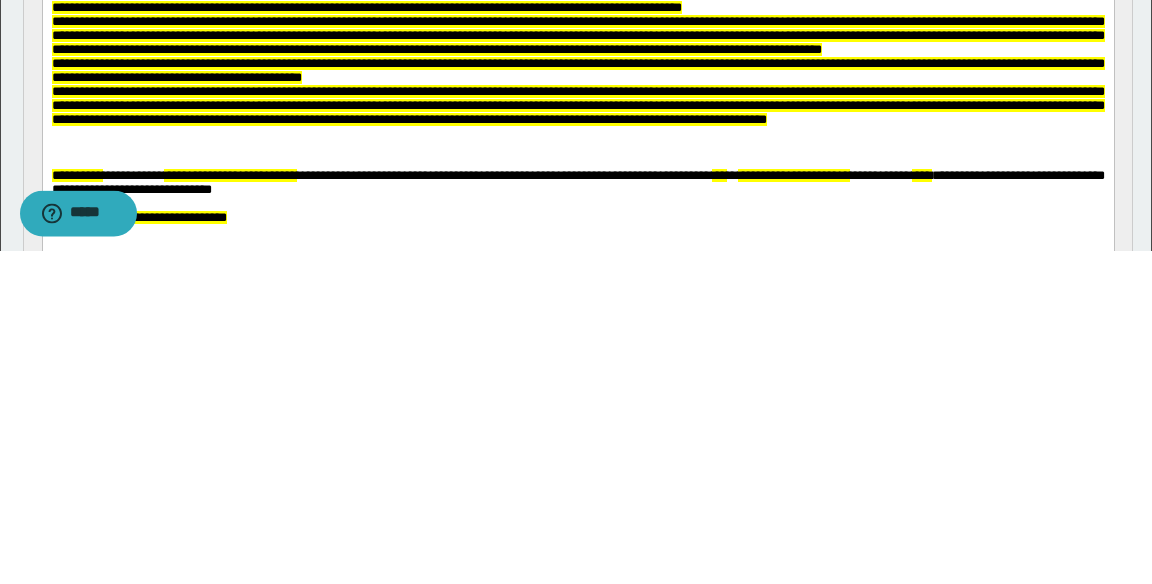 click on "**********" at bounding box center [577, 71] 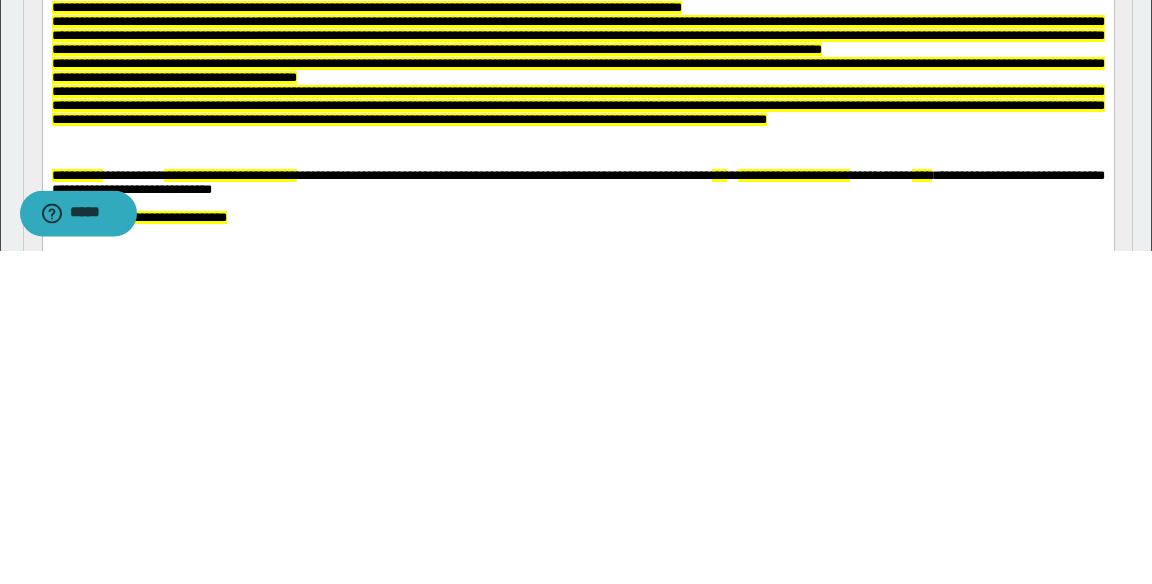 click on "**********" at bounding box center [577, 71] 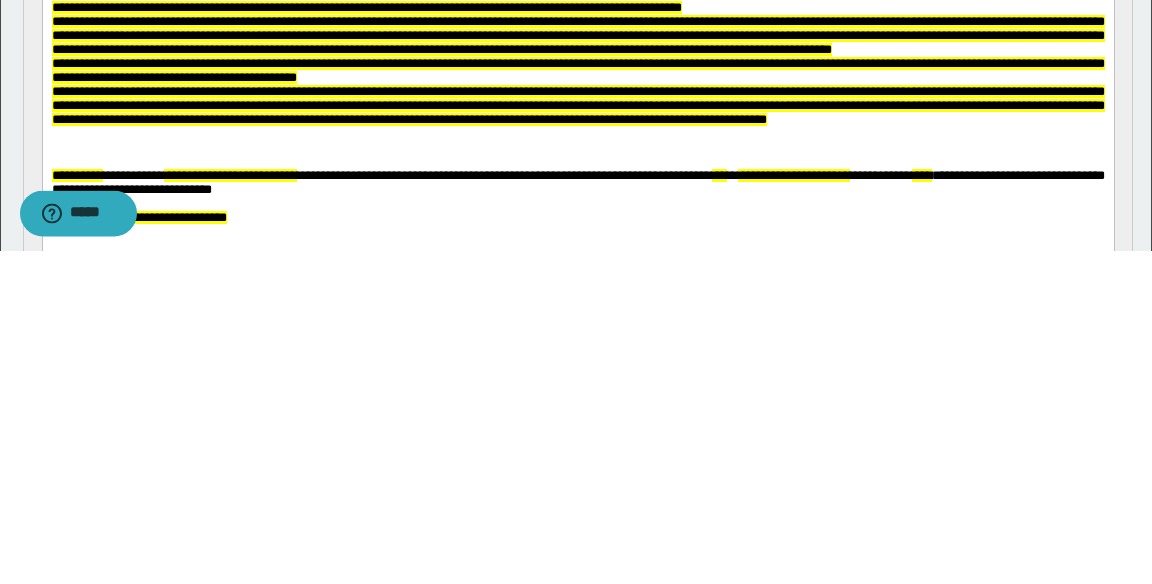 click on "**********" at bounding box center [577, 36] 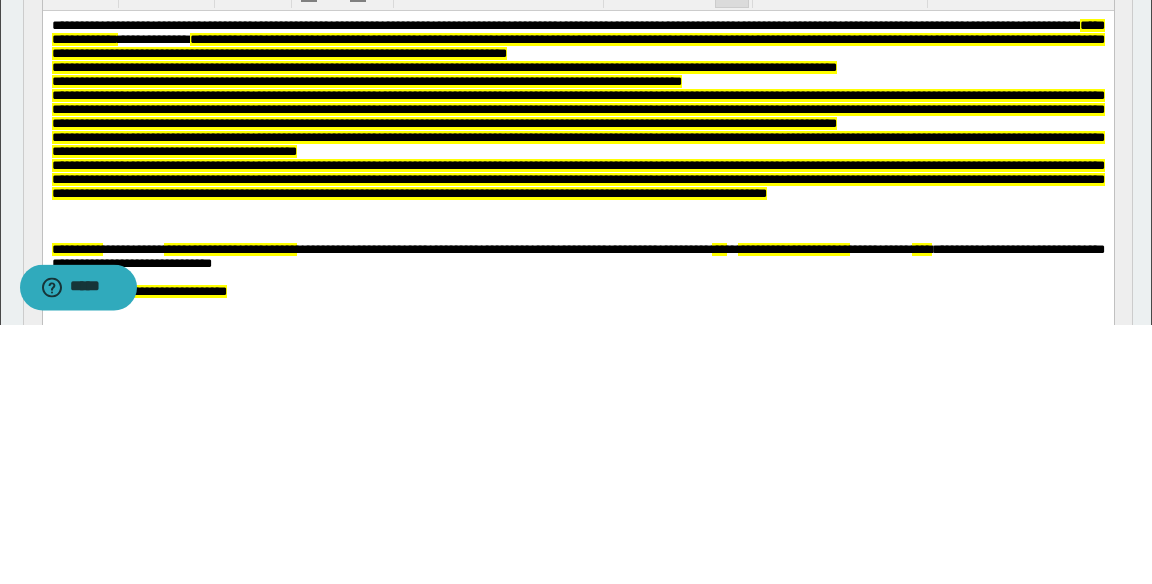 click on "**********" at bounding box center [577, 46] 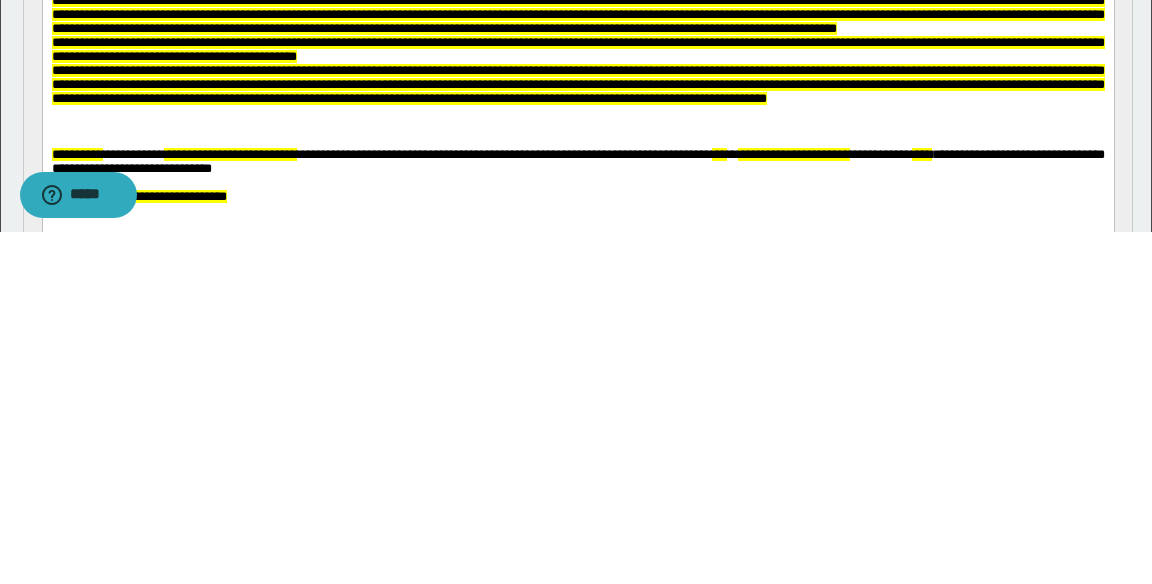 scroll, scrollTop: 151, scrollLeft: 0, axis: vertical 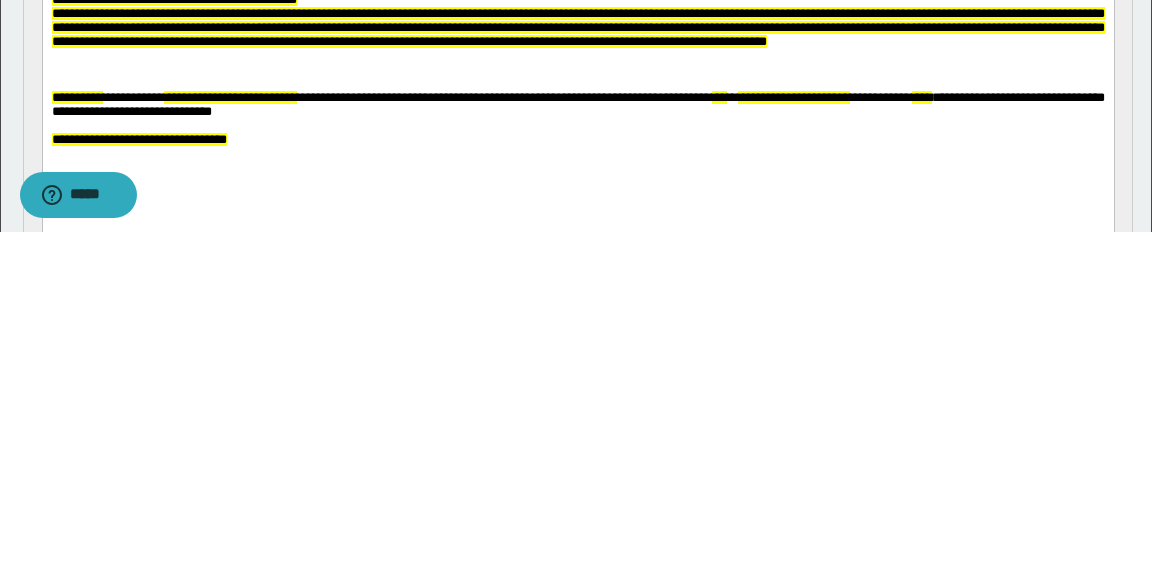 click on "**********" at bounding box center (577, 27) 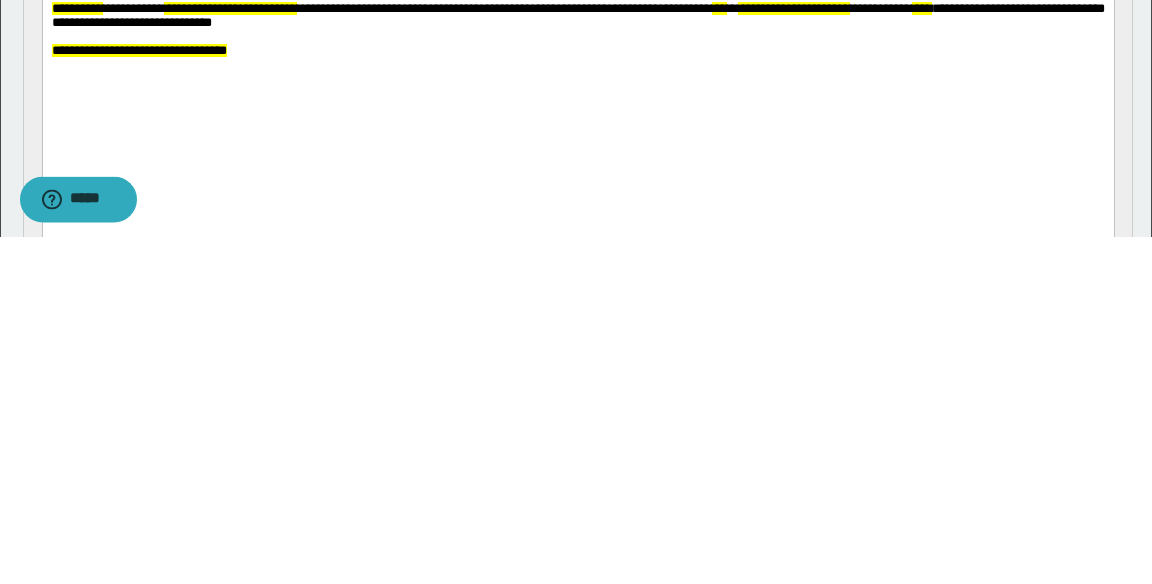 scroll, scrollTop: 301, scrollLeft: 0, axis: vertical 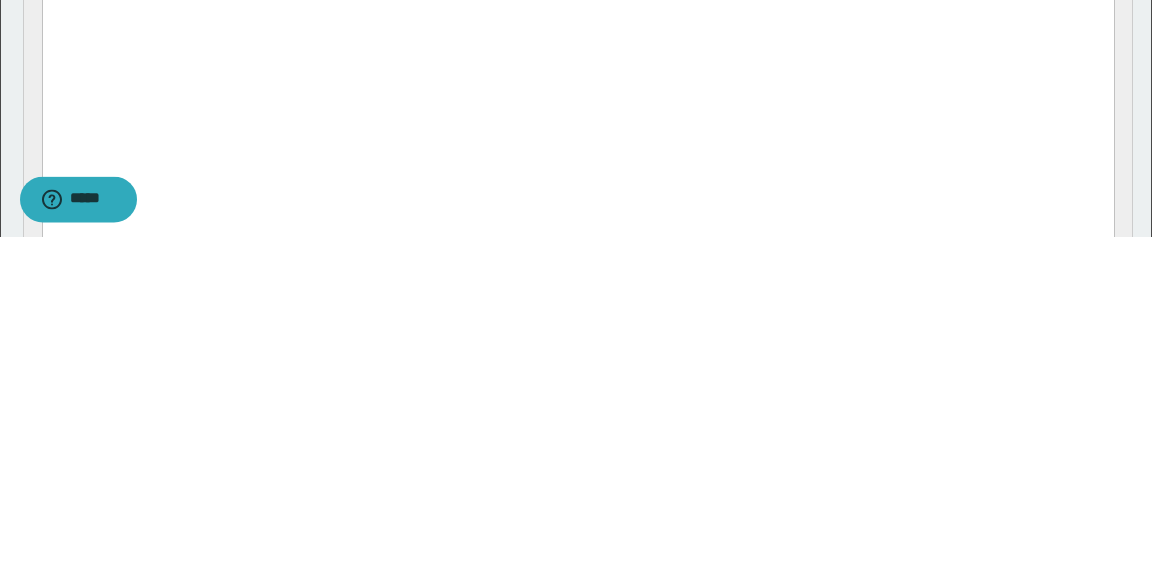 click at bounding box center (577, -32) 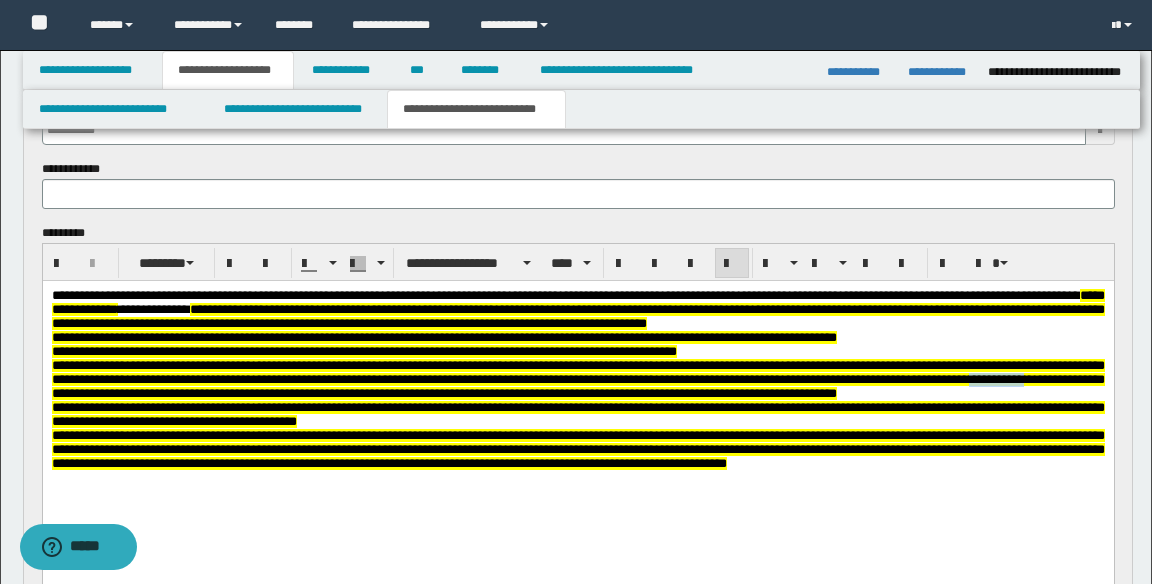 scroll, scrollTop: 138, scrollLeft: 0, axis: vertical 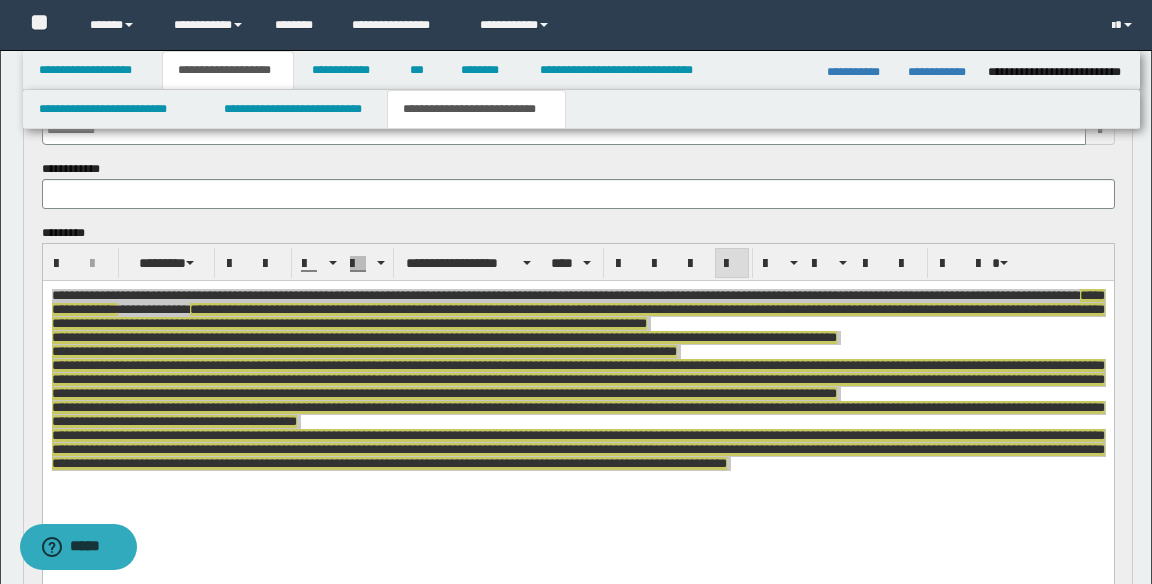 click on "**********" at bounding box center (578, 427) 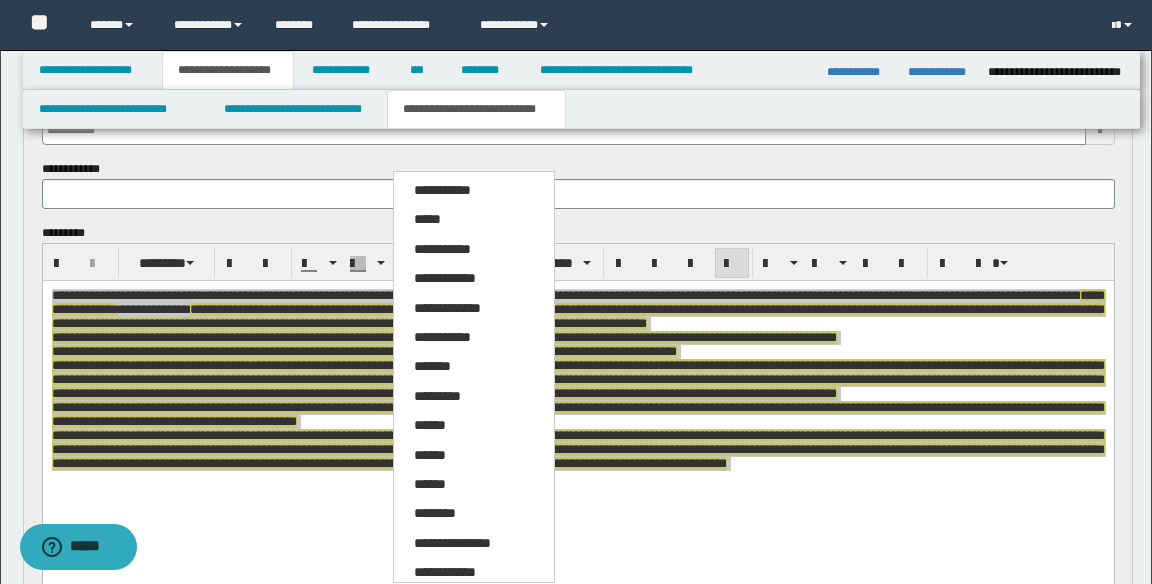 click on "*****" at bounding box center (427, 219) 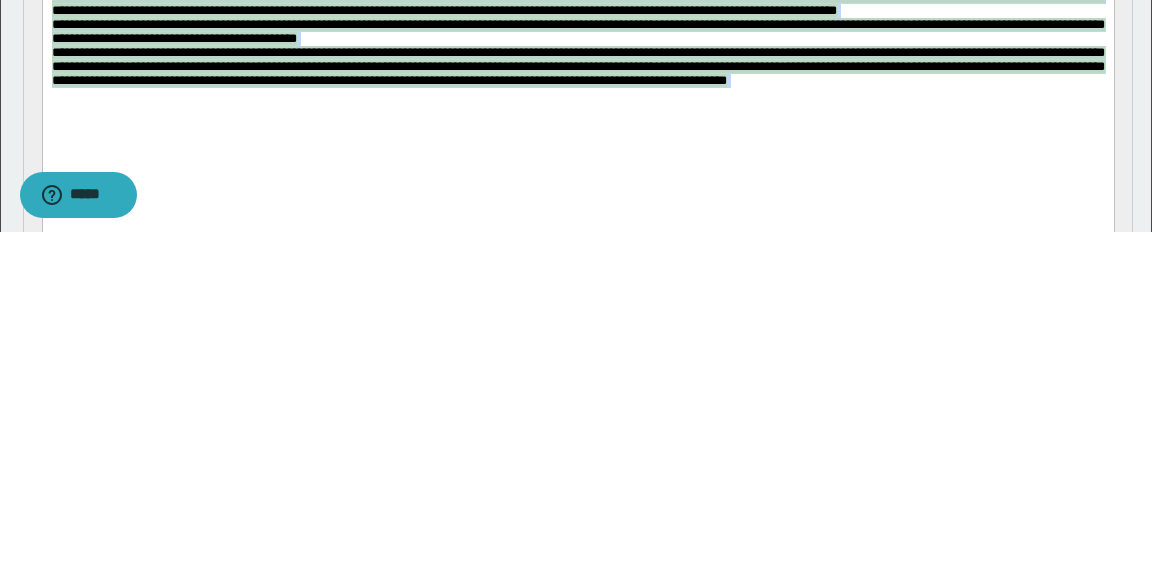 scroll, scrollTop: 169, scrollLeft: 0, axis: vertical 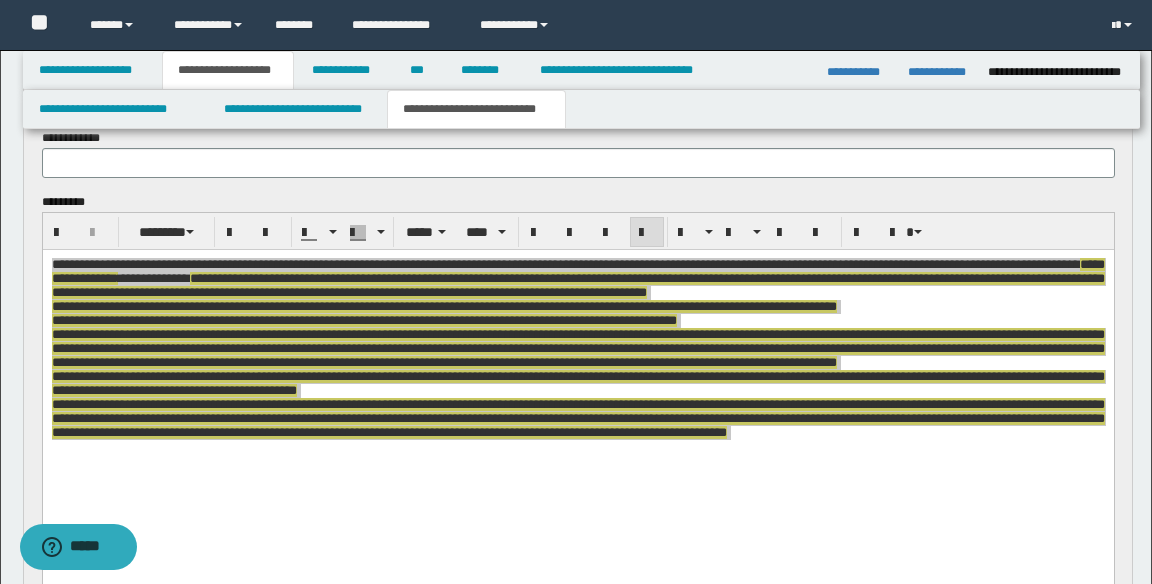 click on "**********" at bounding box center [578, 441] 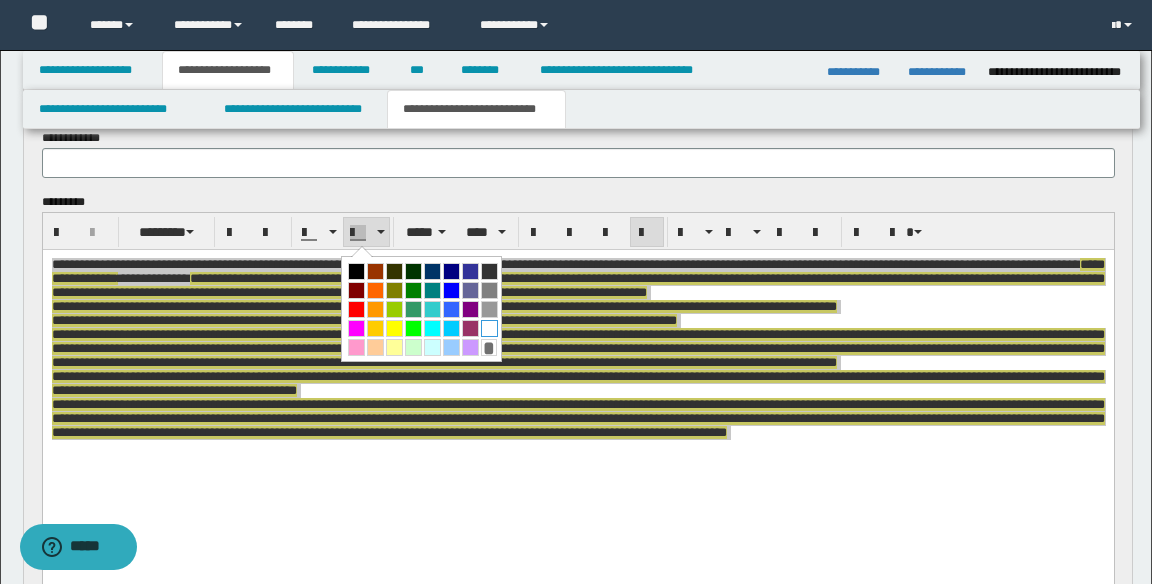 click at bounding box center (489, 328) 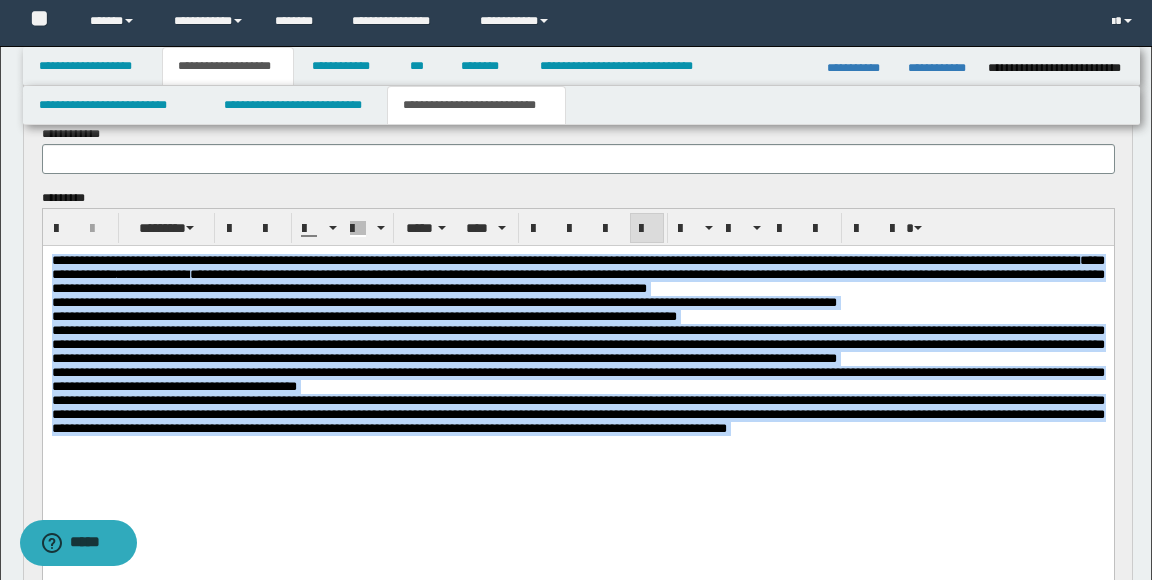 scroll, scrollTop: 169, scrollLeft: 0, axis: vertical 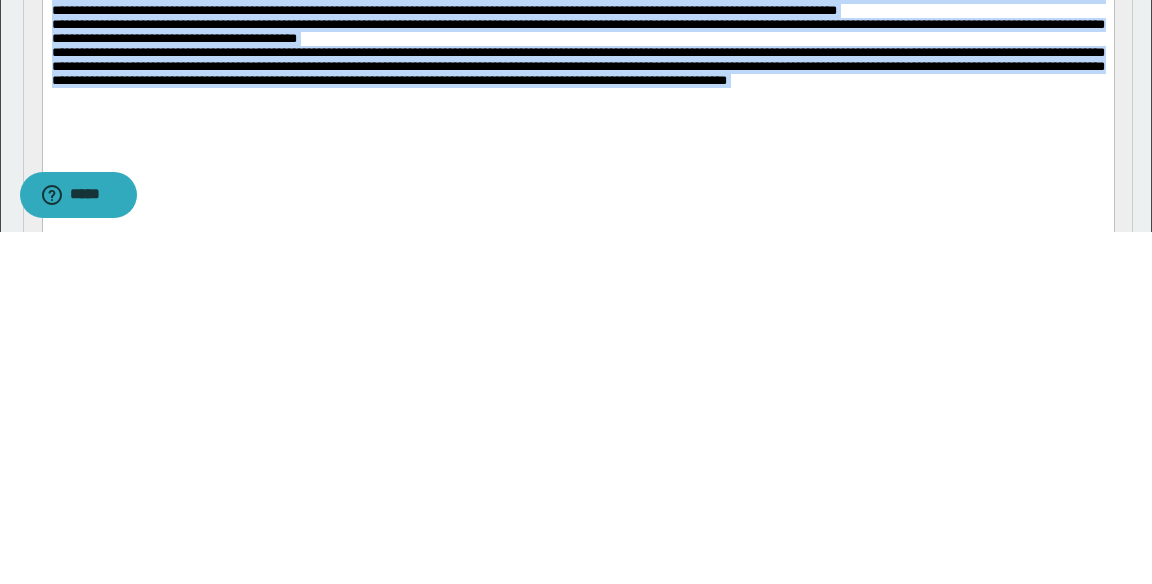 click at bounding box center (577, 95) 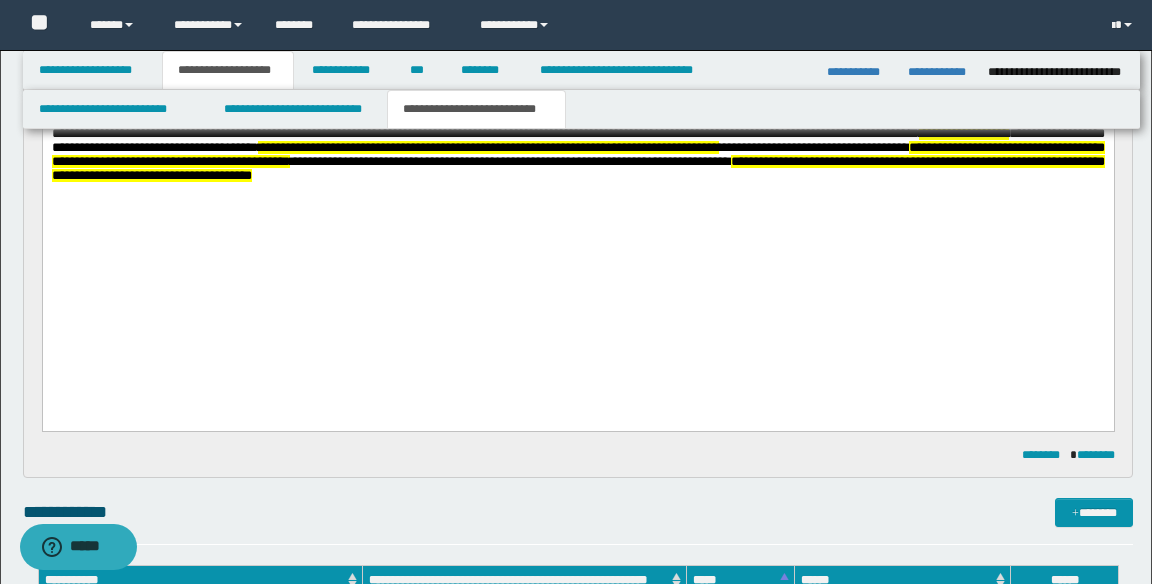 scroll, scrollTop: 1235, scrollLeft: 0, axis: vertical 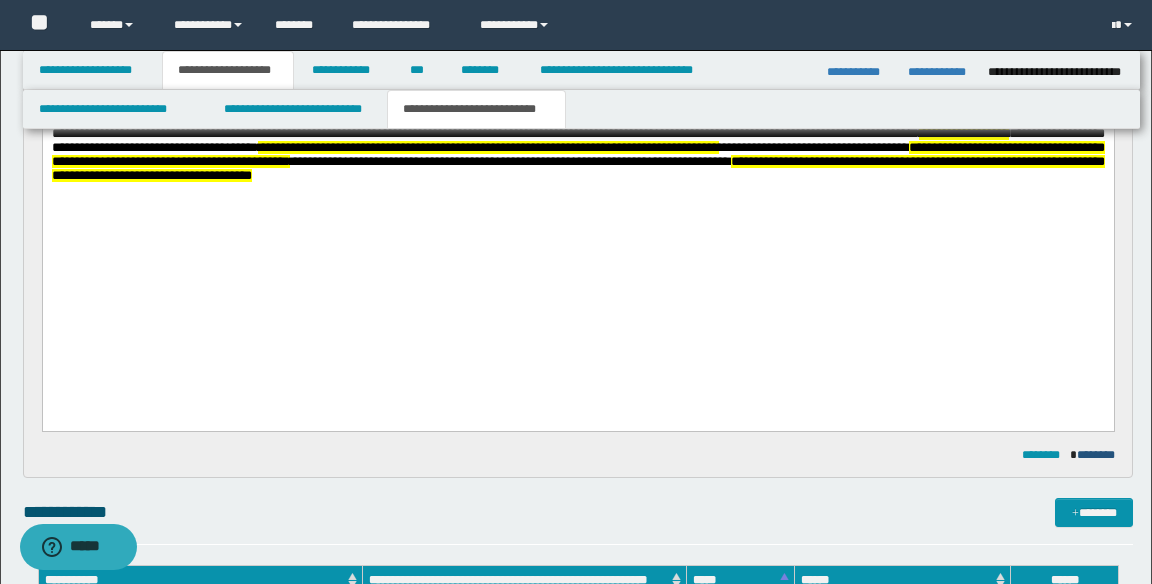 click on "********" at bounding box center (1096, 455) 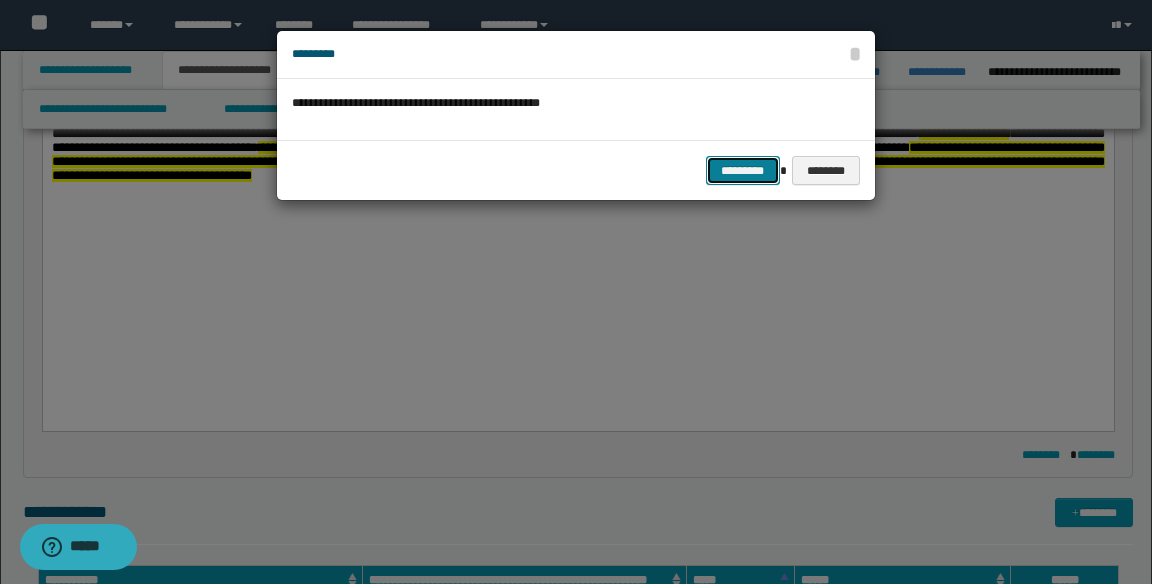 click on "*********" at bounding box center (743, 171) 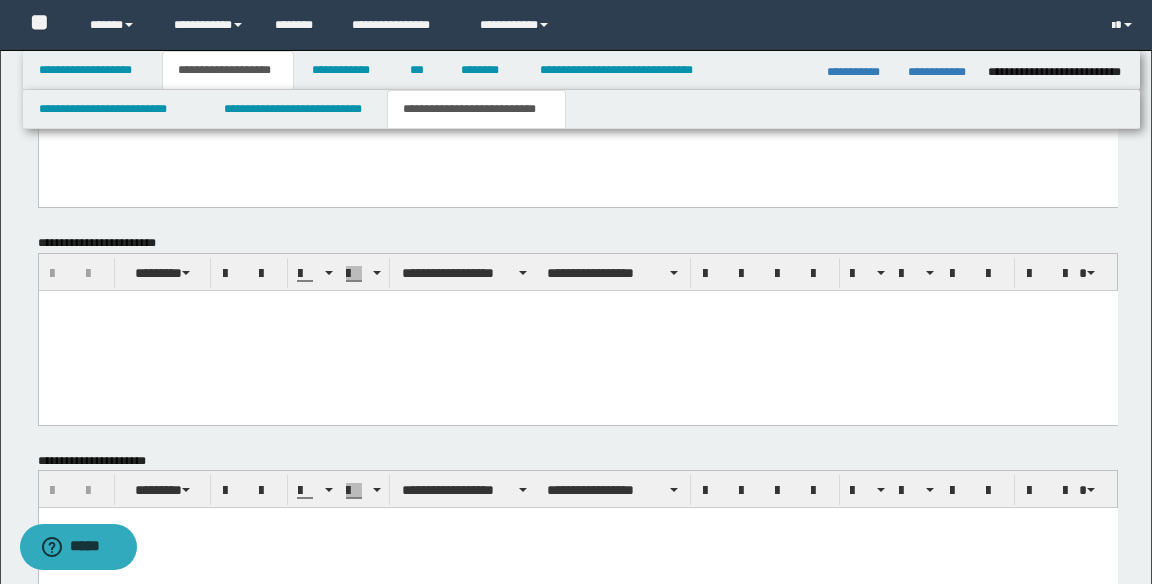 scroll, scrollTop: 1105, scrollLeft: 0, axis: vertical 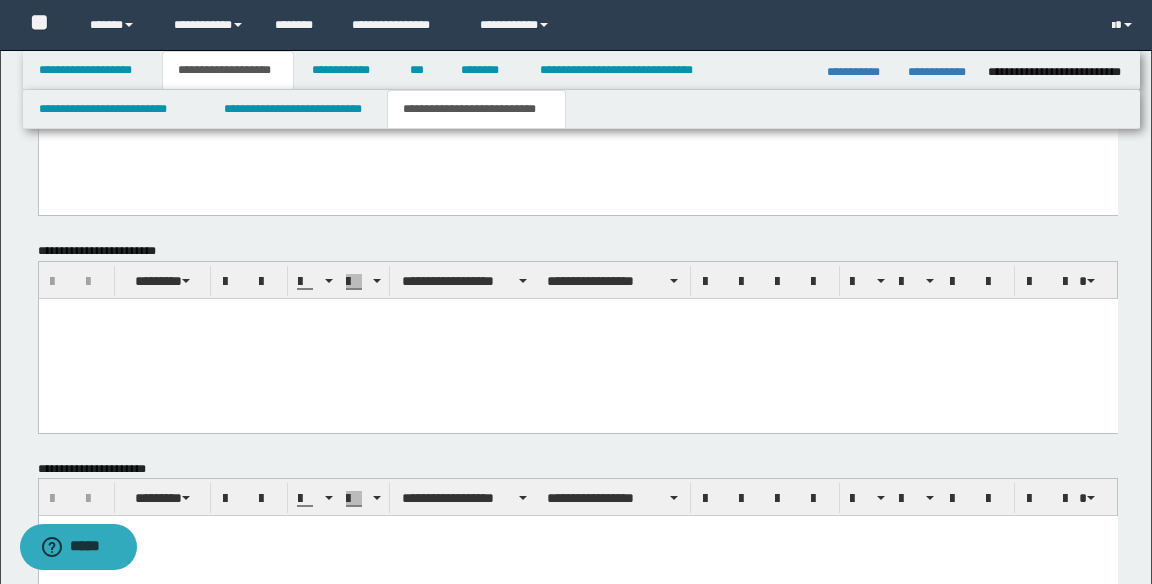 click at bounding box center (577, 338) 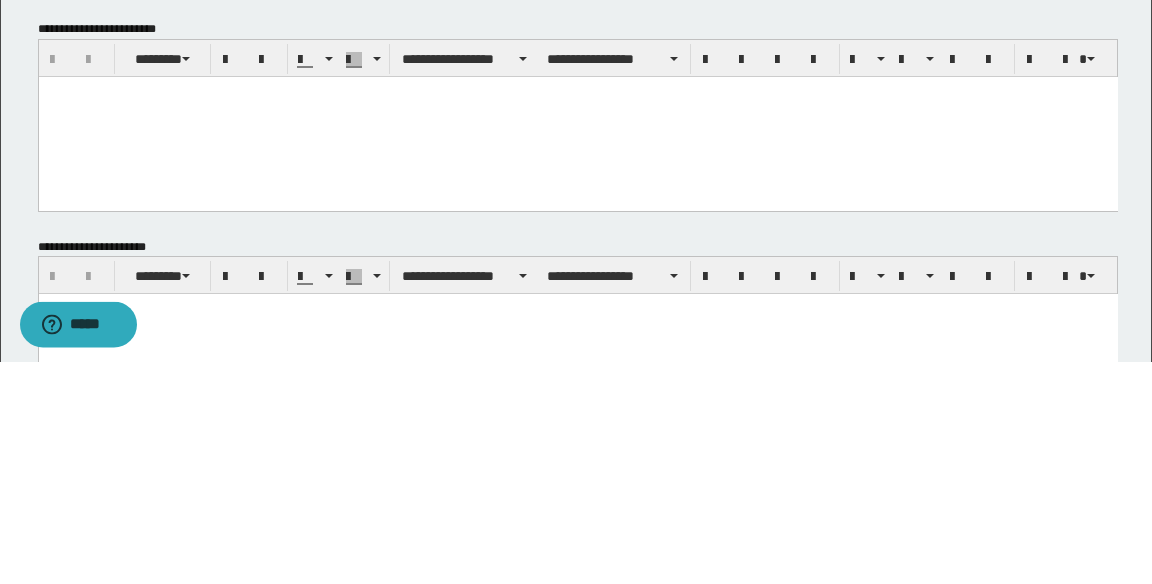 scroll, scrollTop: 1105, scrollLeft: 0, axis: vertical 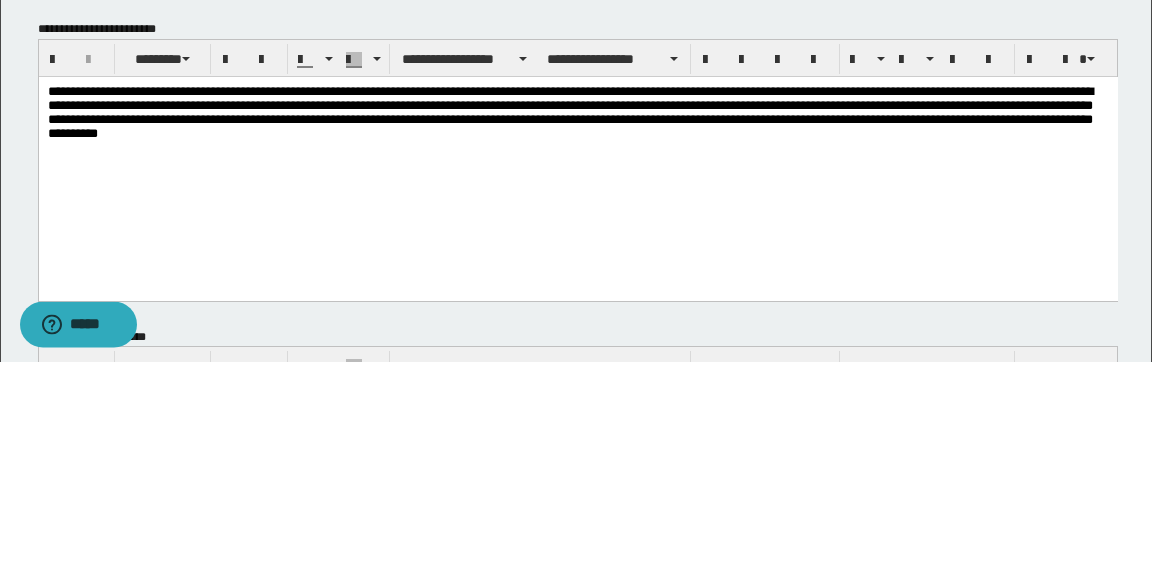click on "**********" at bounding box center [577, 129] 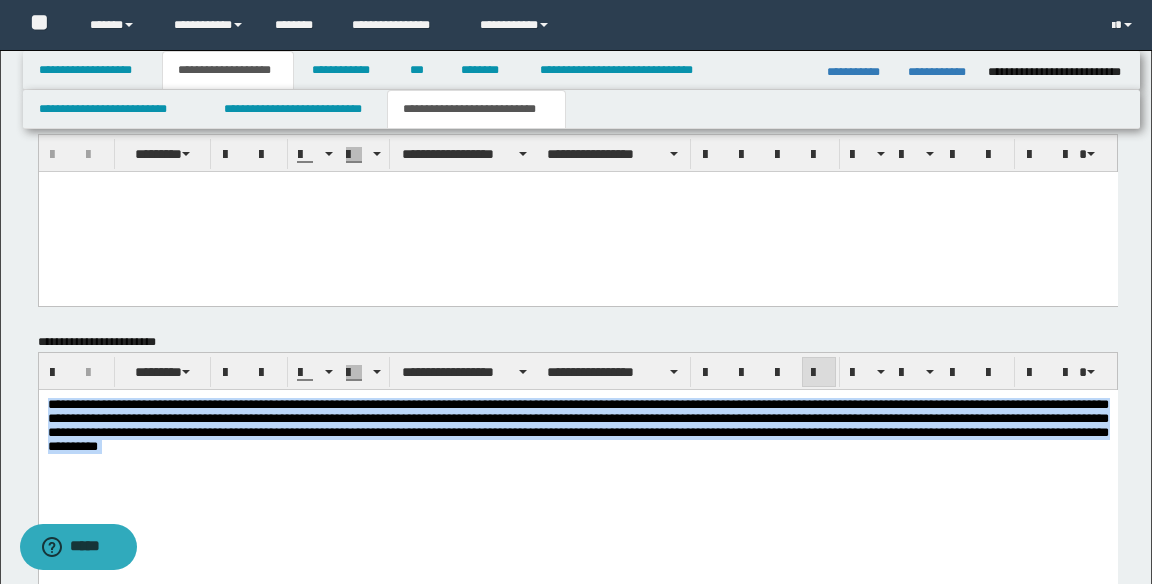 scroll, scrollTop: 1017, scrollLeft: 0, axis: vertical 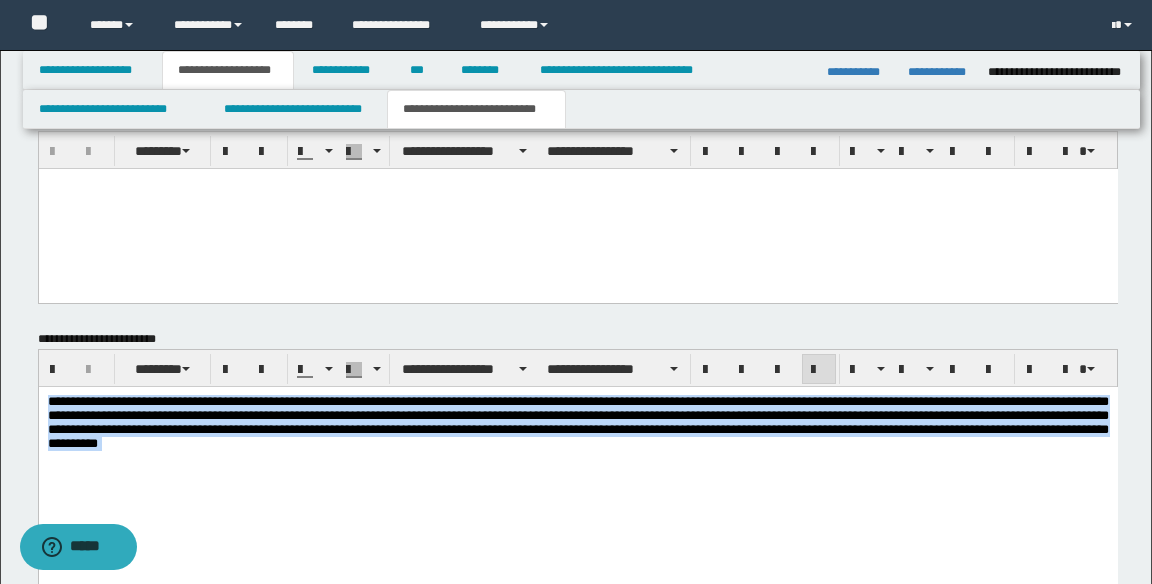 click on "**********" at bounding box center [577, 439] 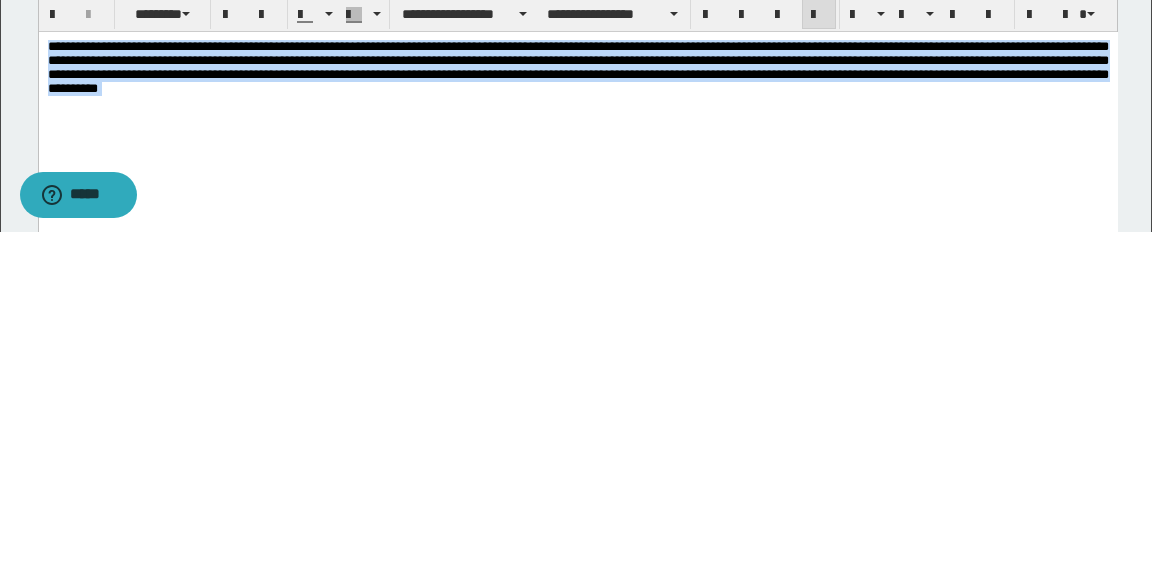 scroll, scrollTop: 1020, scrollLeft: 0, axis: vertical 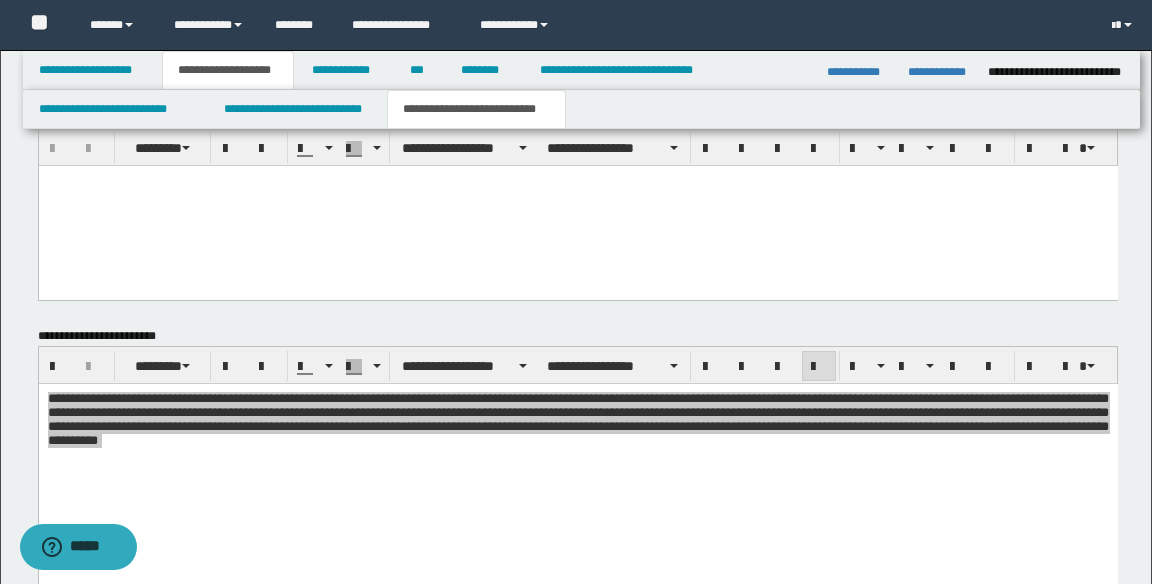 click on "**********" at bounding box center (576, -75) 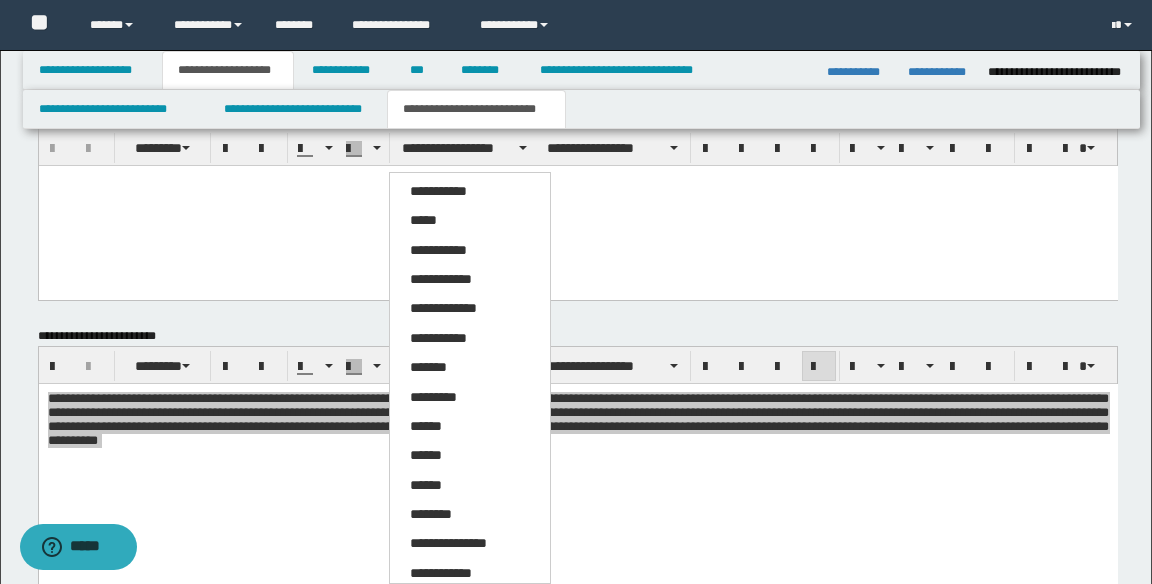 click on "*****" at bounding box center [423, 220] 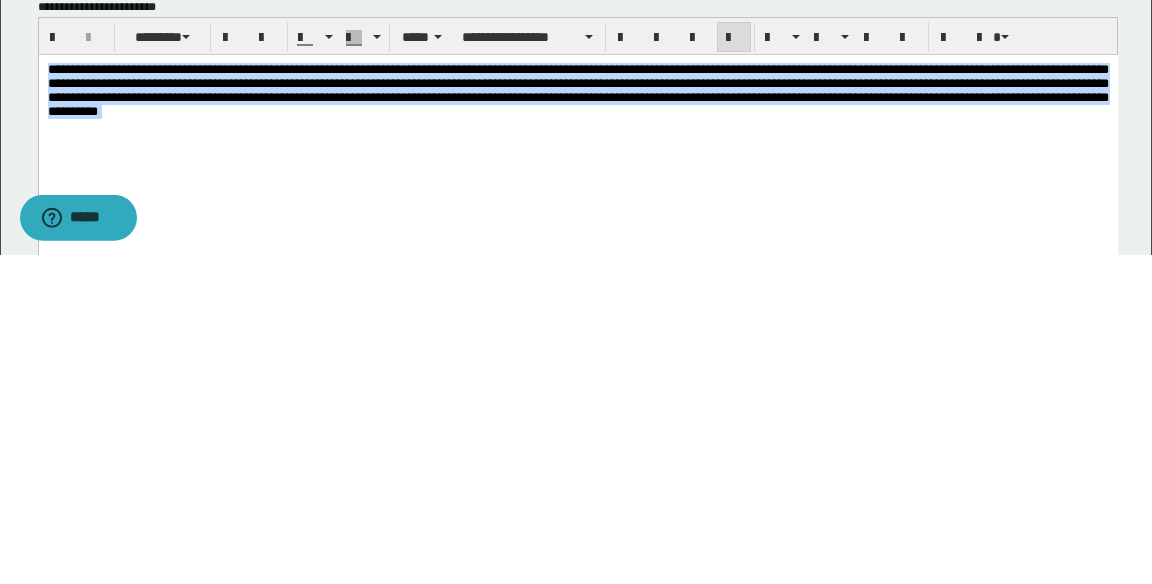 scroll, scrollTop: 1020, scrollLeft: 0, axis: vertical 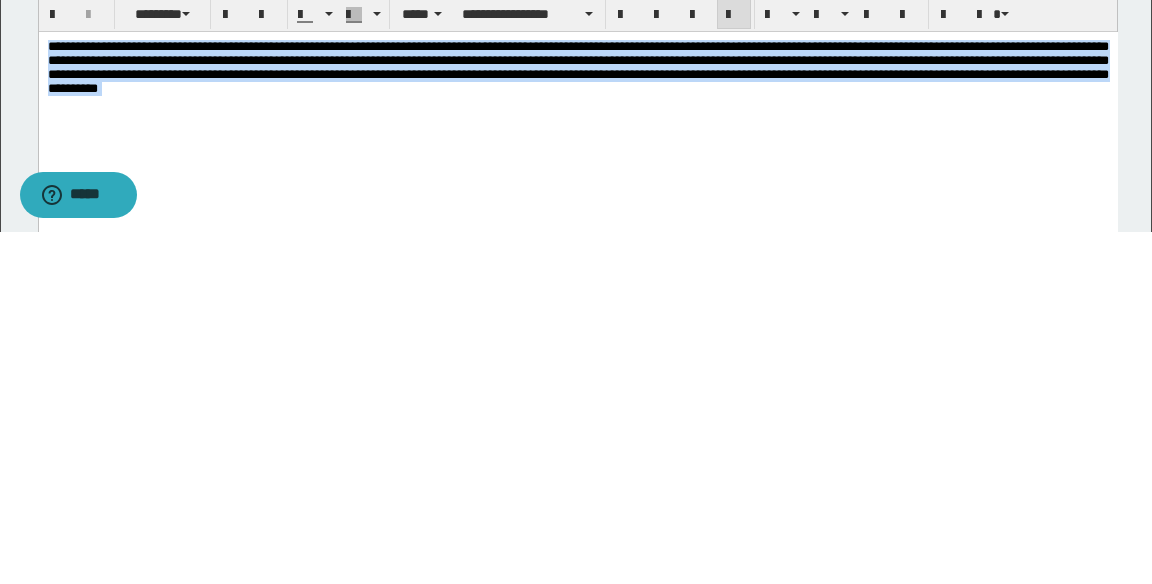 click on "**********" at bounding box center (577, 116) 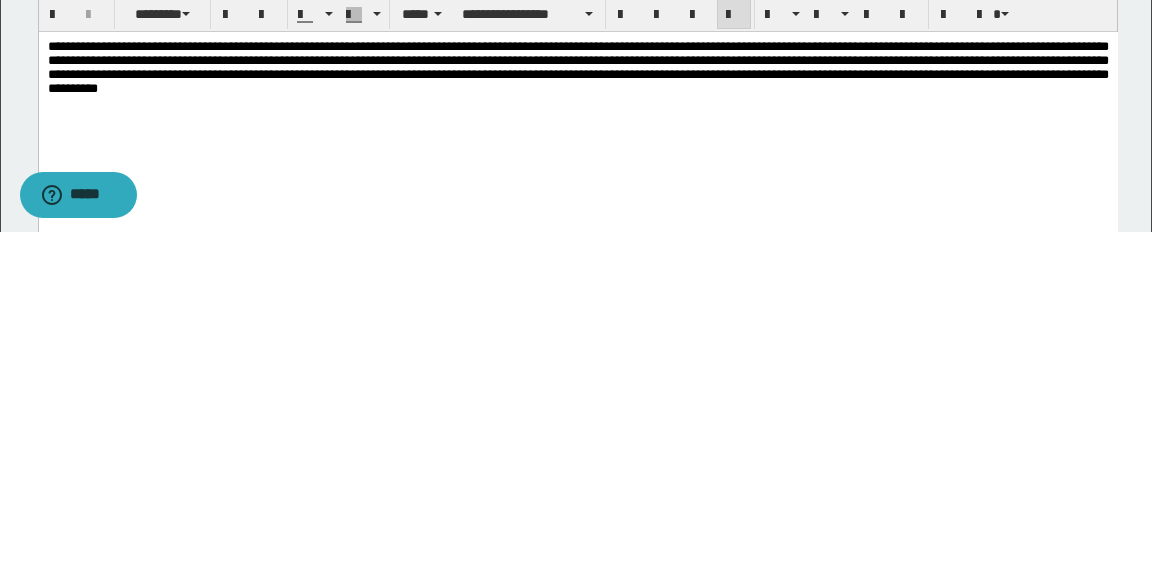 click on "**********" at bounding box center (577, 66) 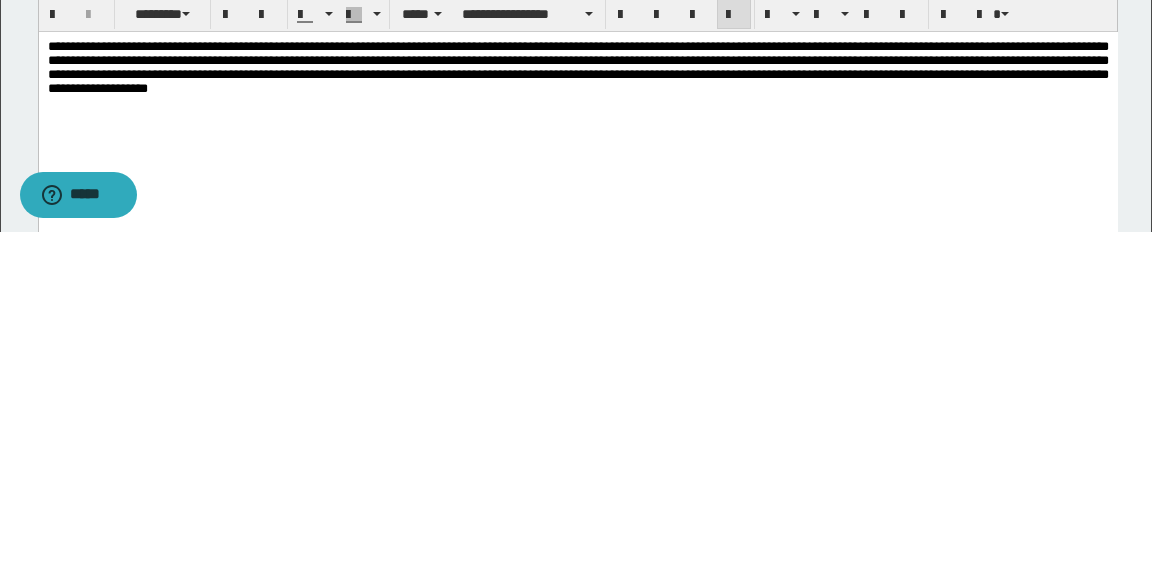 click on "**********" at bounding box center (577, 66) 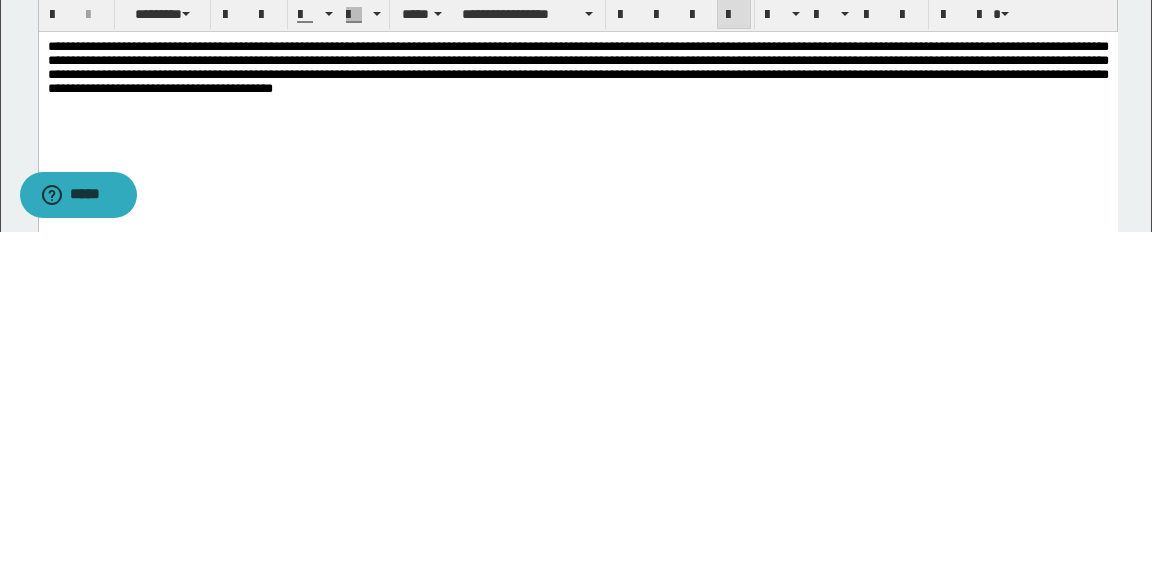 click on "**********" at bounding box center [577, 66] 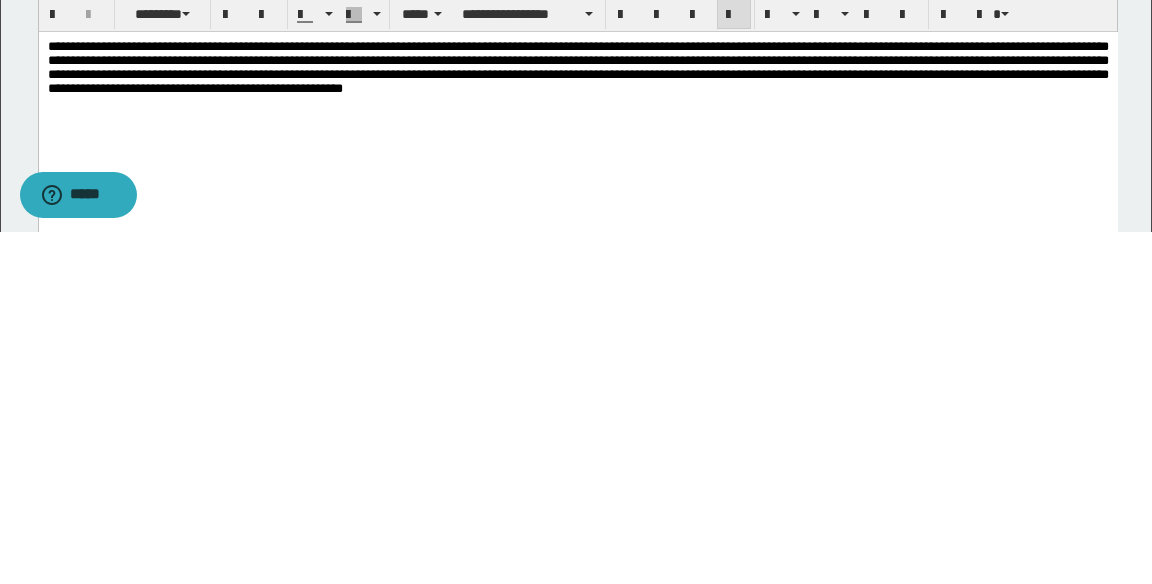 click on "**********" at bounding box center (577, 66) 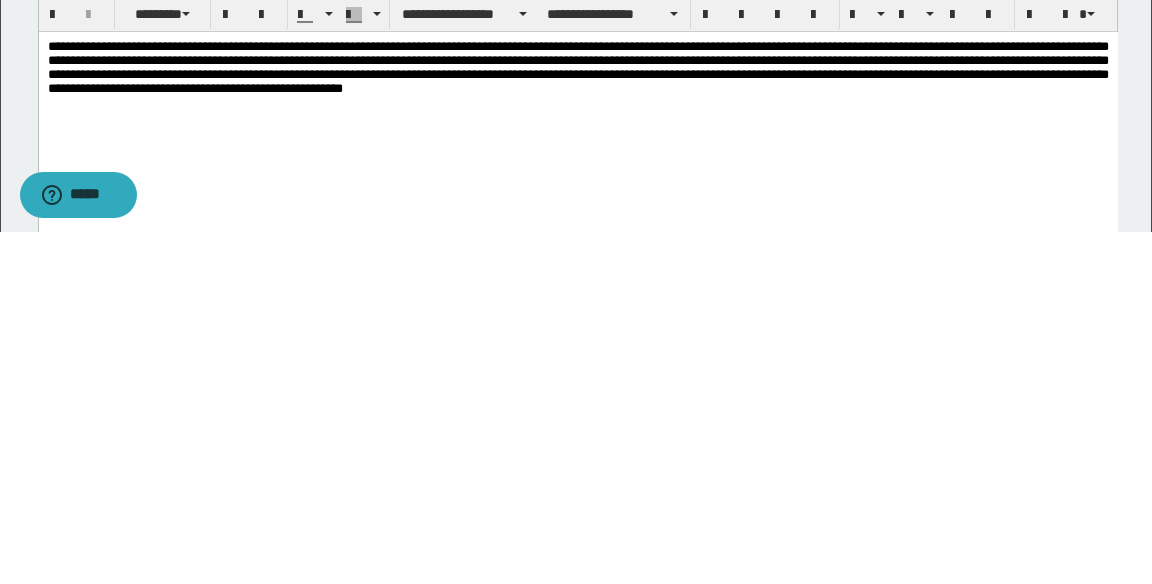 scroll, scrollTop: 1020, scrollLeft: 0, axis: vertical 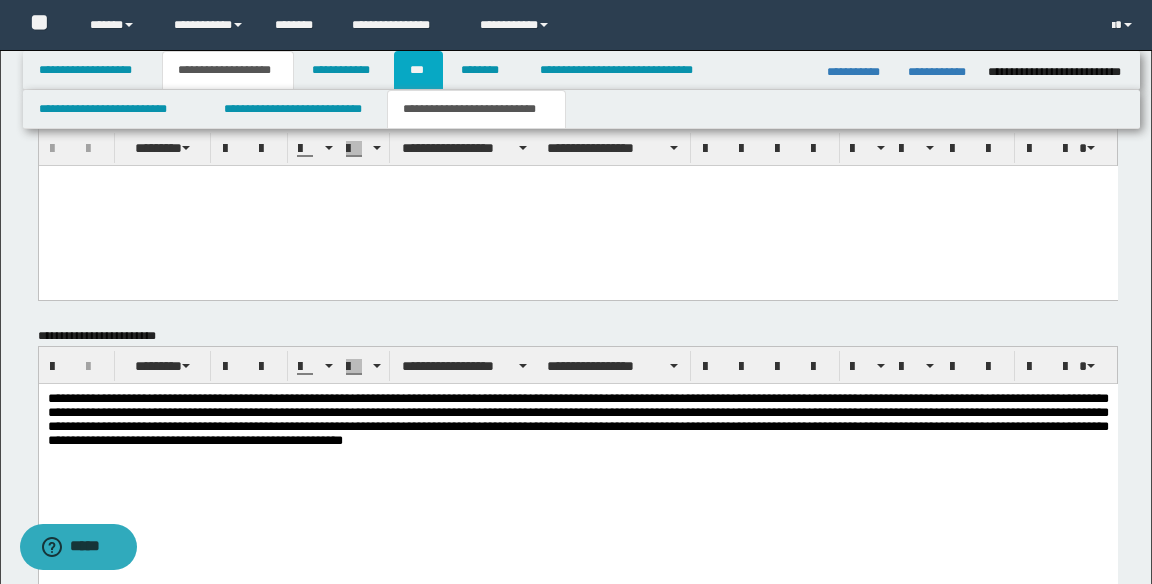 click on "***" at bounding box center [418, 70] 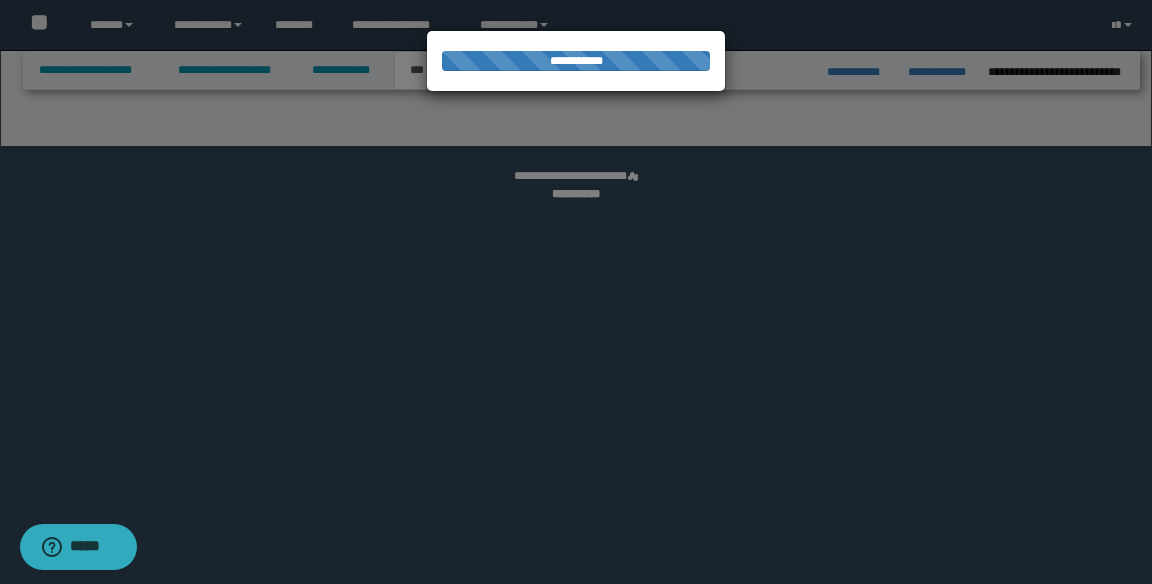 select on "**" 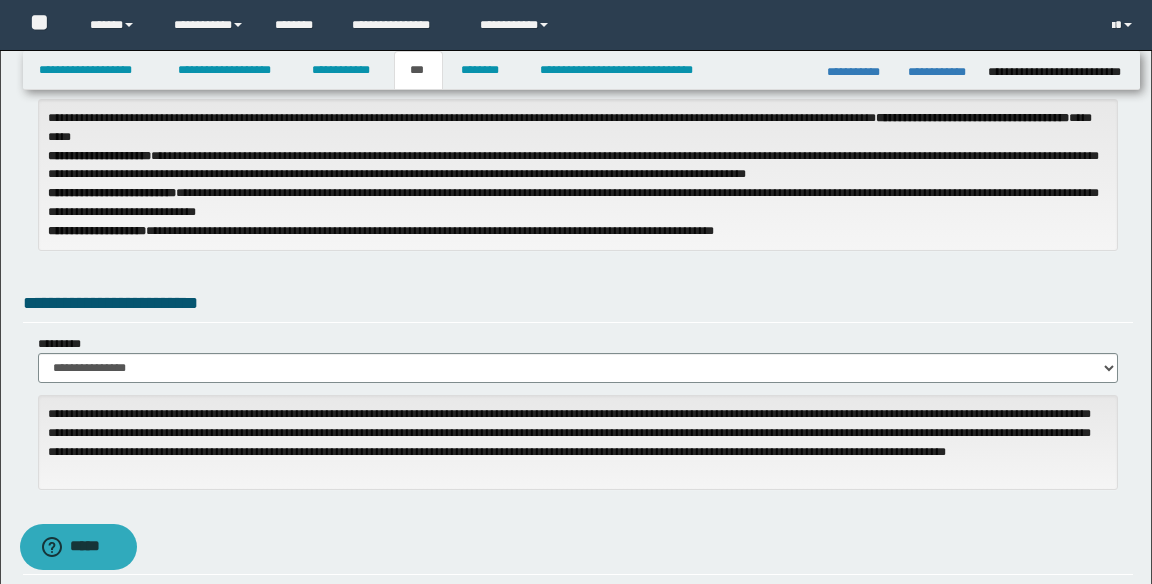 scroll, scrollTop: 158, scrollLeft: 0, axis: vertical 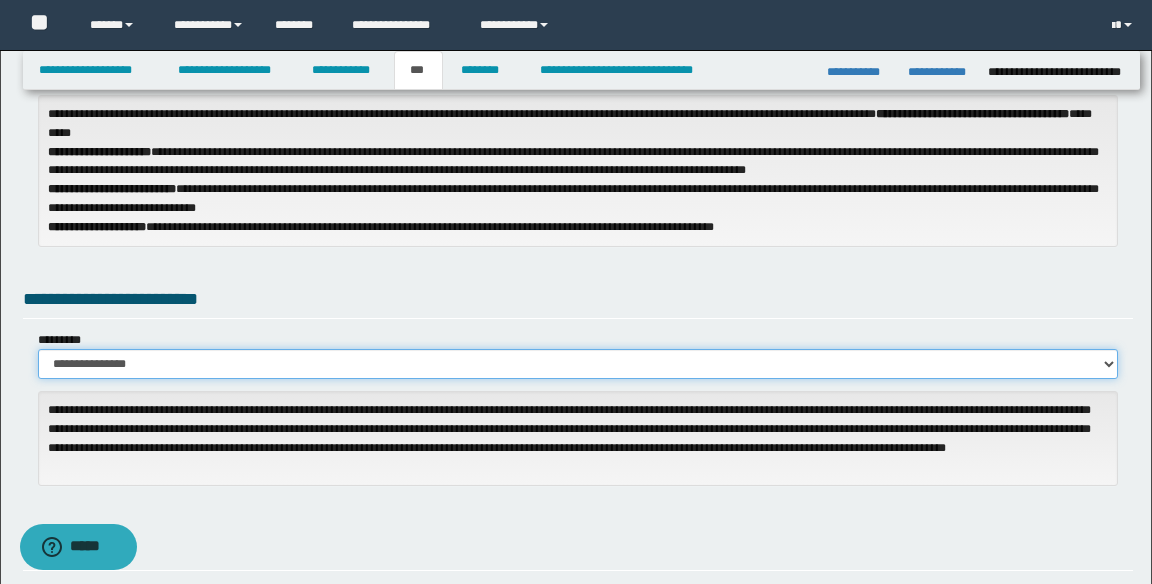 click on "**********" at bounding box center [578, 364] 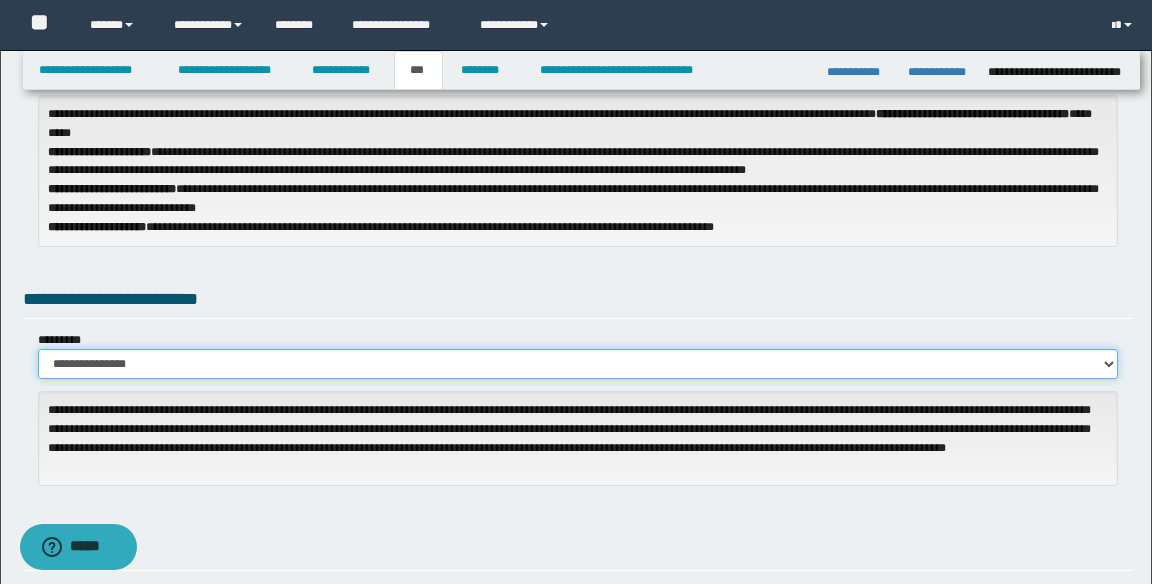 select on "*" 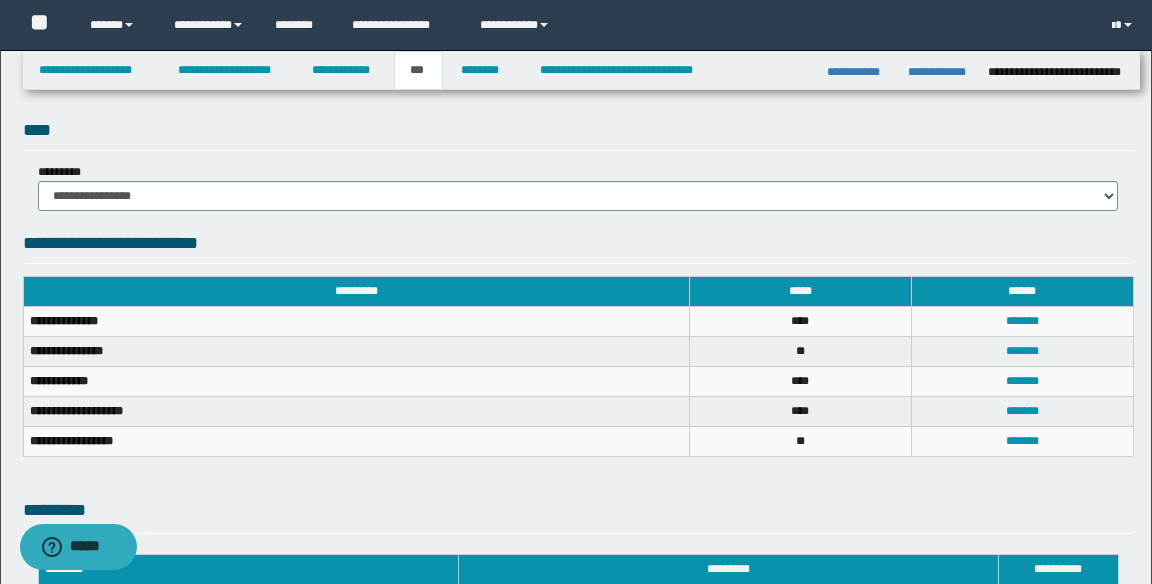 scroll, scrollTop: 582, scrollLeft: 0, axis: vertical 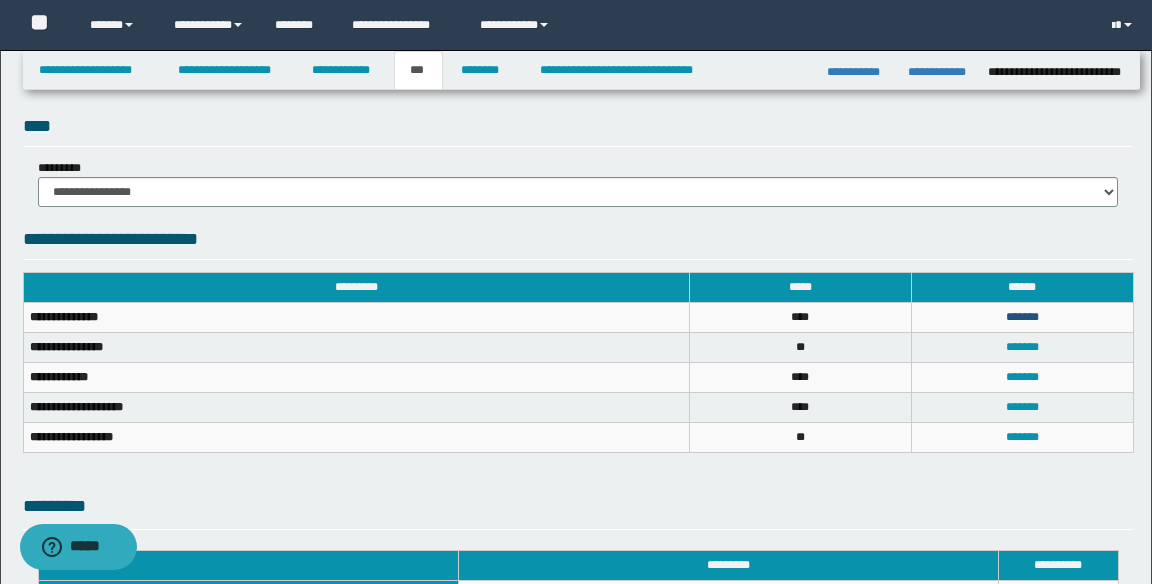 click on "*******" at bounding box center [1022, 317] 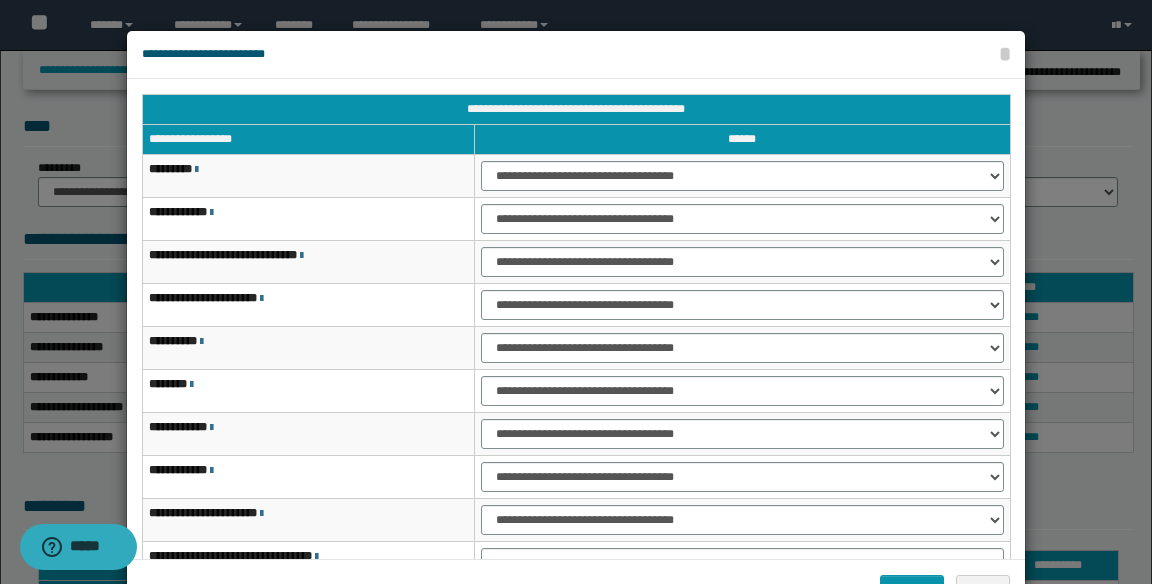 scroll, scrollTop: 119, scrollLeft: 0, axis: vertical 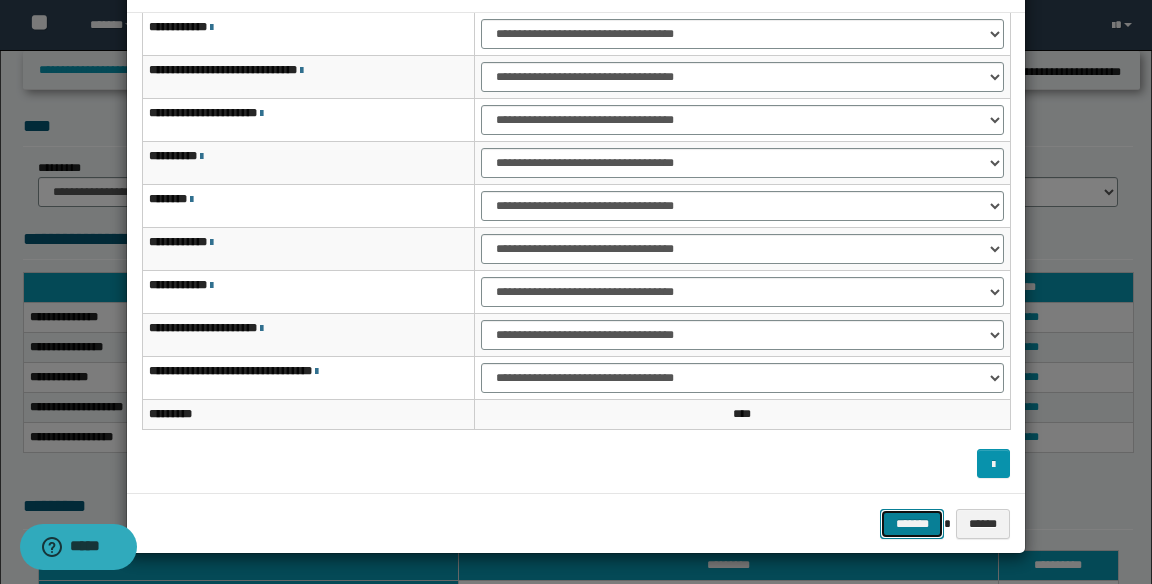 click on "*******" at bounding box center (912, 524) 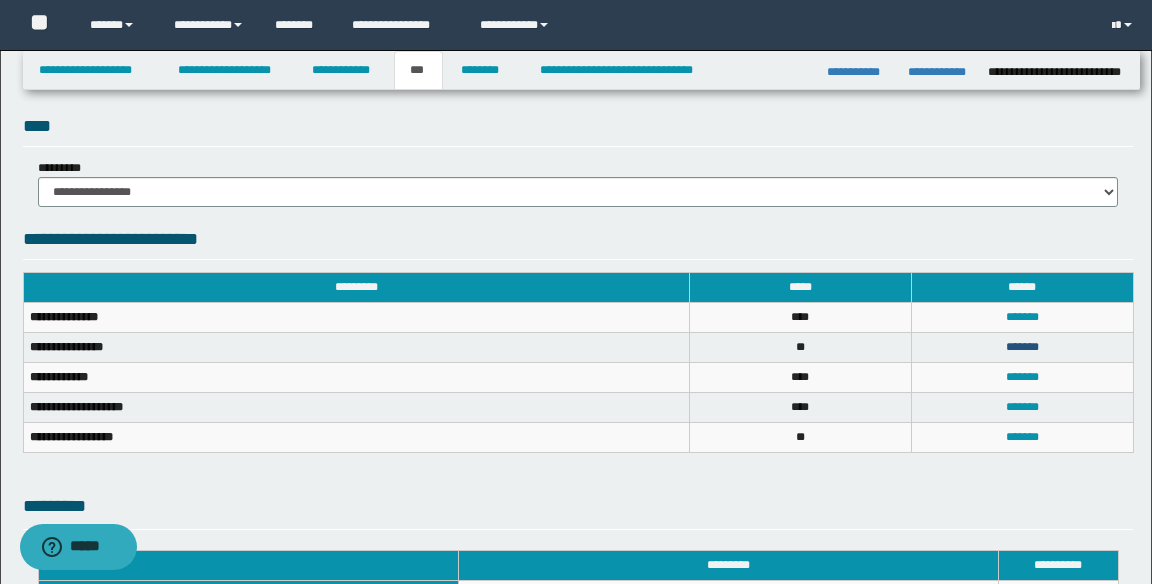 click on "*******" at bounding box center (1022, 347) 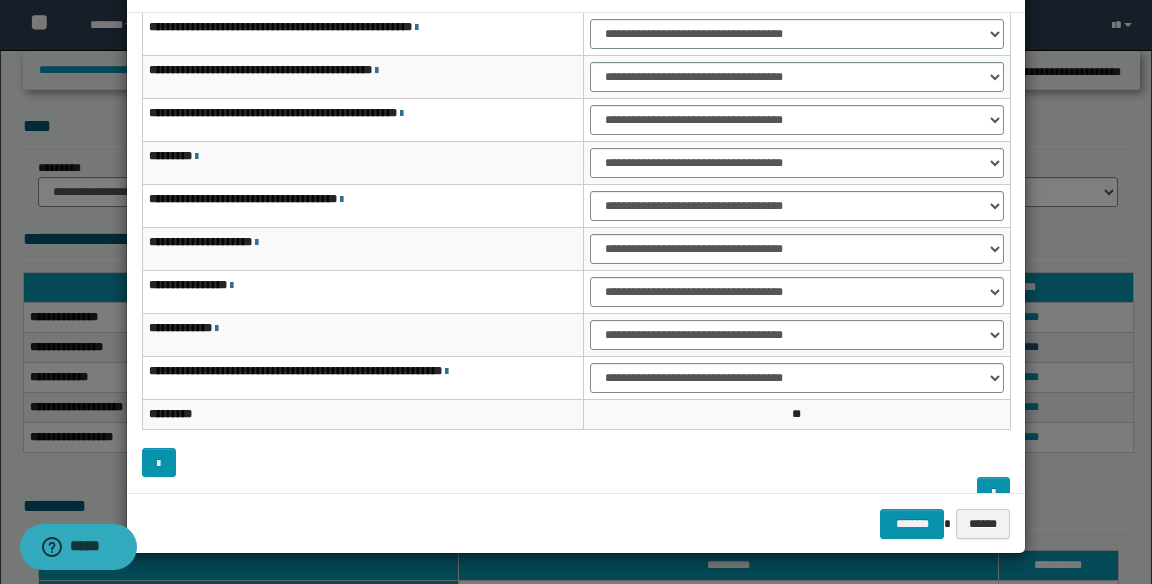 scroll, scrollTop: 0, scrollLeft: 0, axis: both 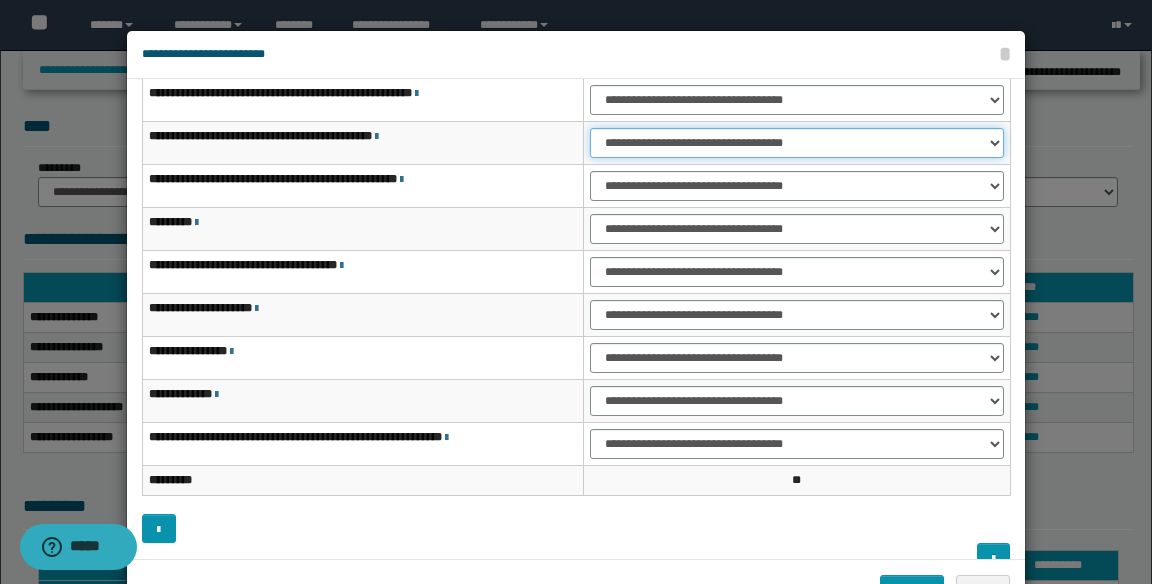 click on "**********" at bounding box center [797, 143] 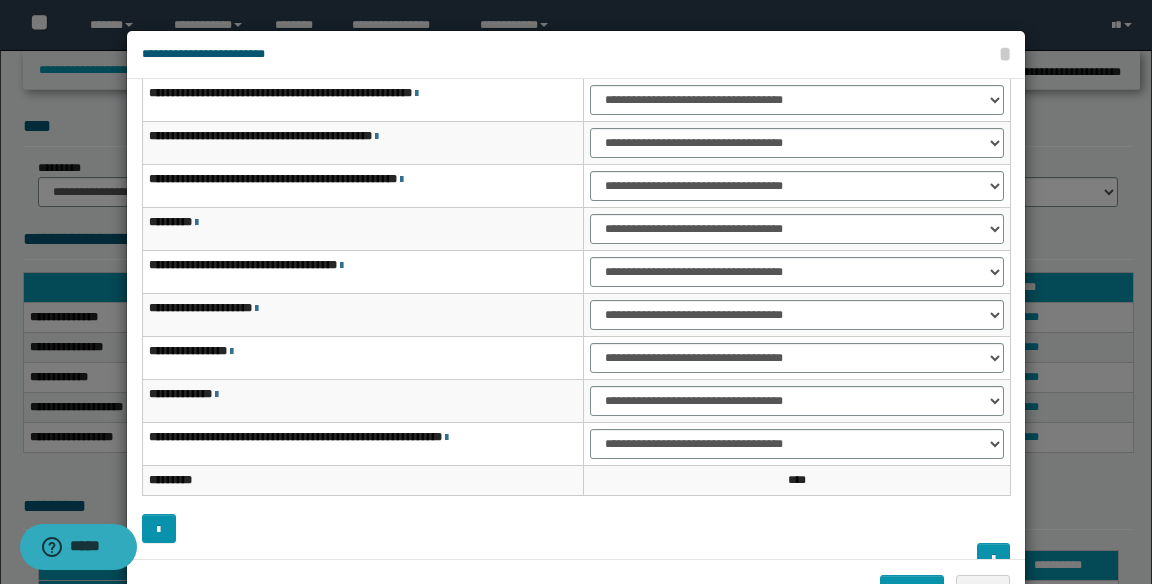 click at bounding box center [376, 137] 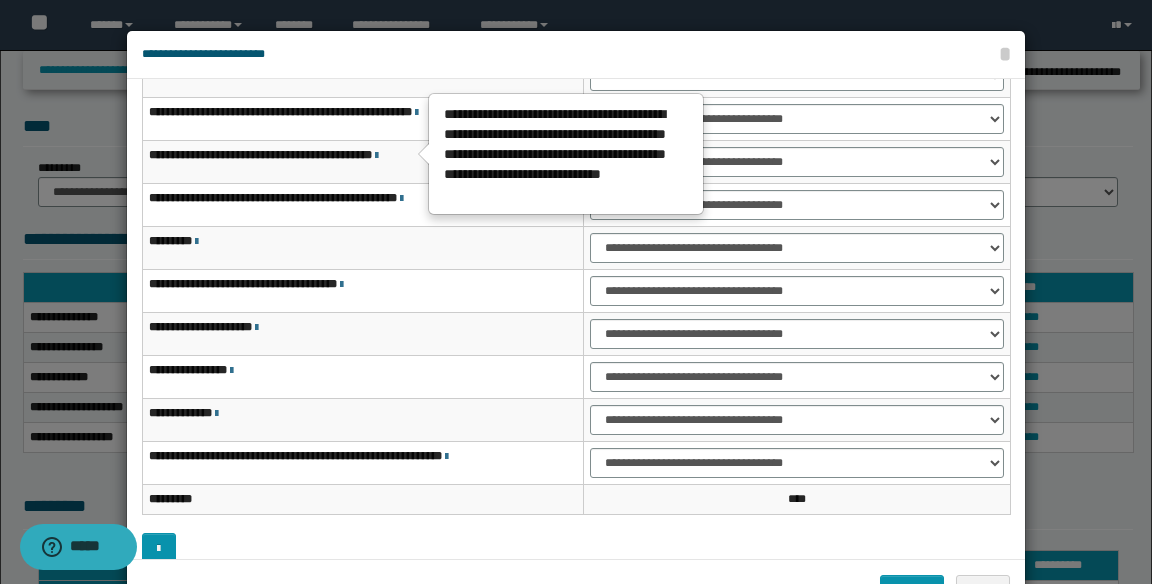 scroll, scrollTop: 147, scrollLeft: 0, axis: vertical 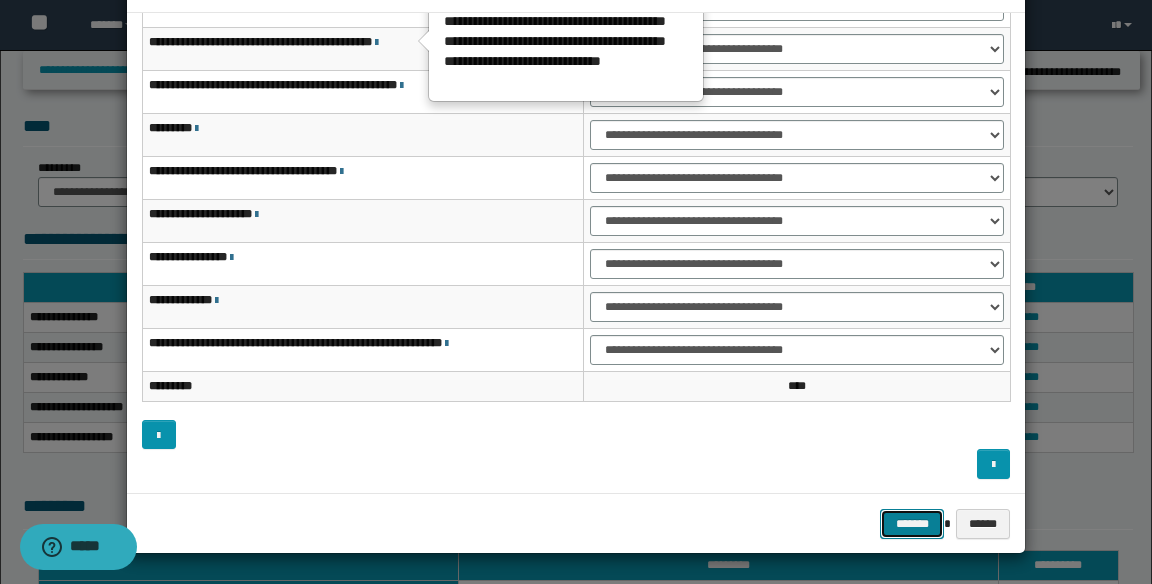 click on "*******" at bounding box center (912, 524) 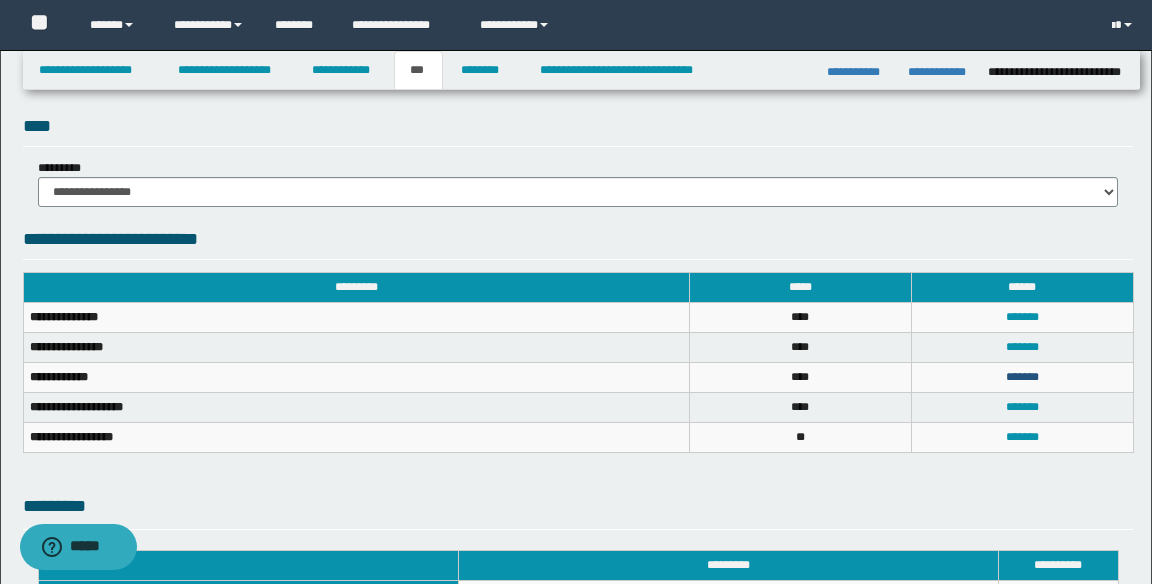 click on "*******" at bounding box center (1022, 377) 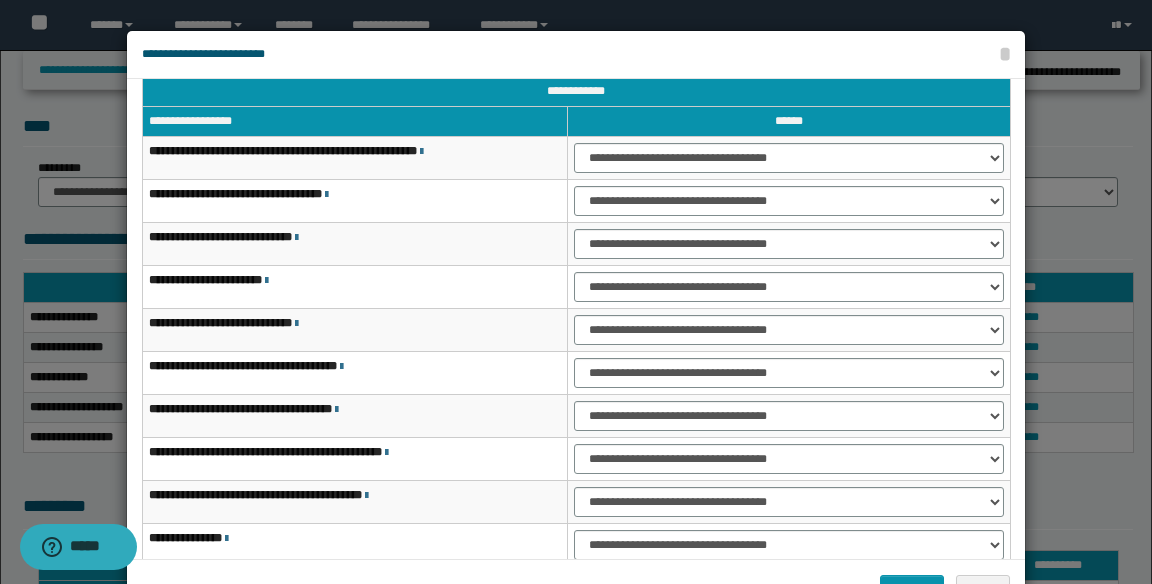 scroll, scrollTop: 22, scrollLeft: 0, axis: vertical 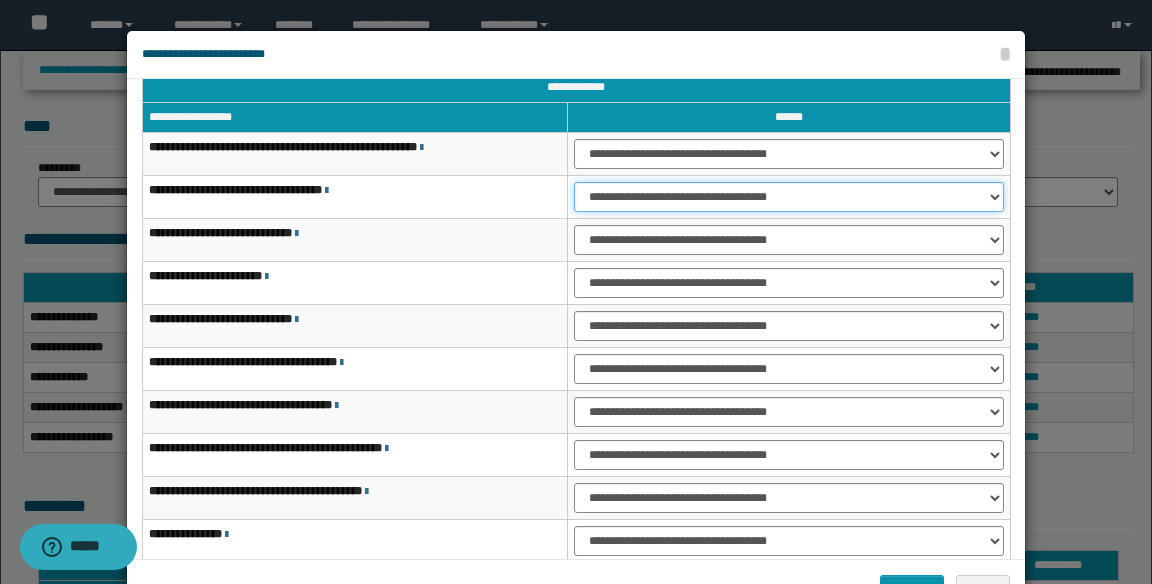 click on "**********" at bounding box center [789, 197] 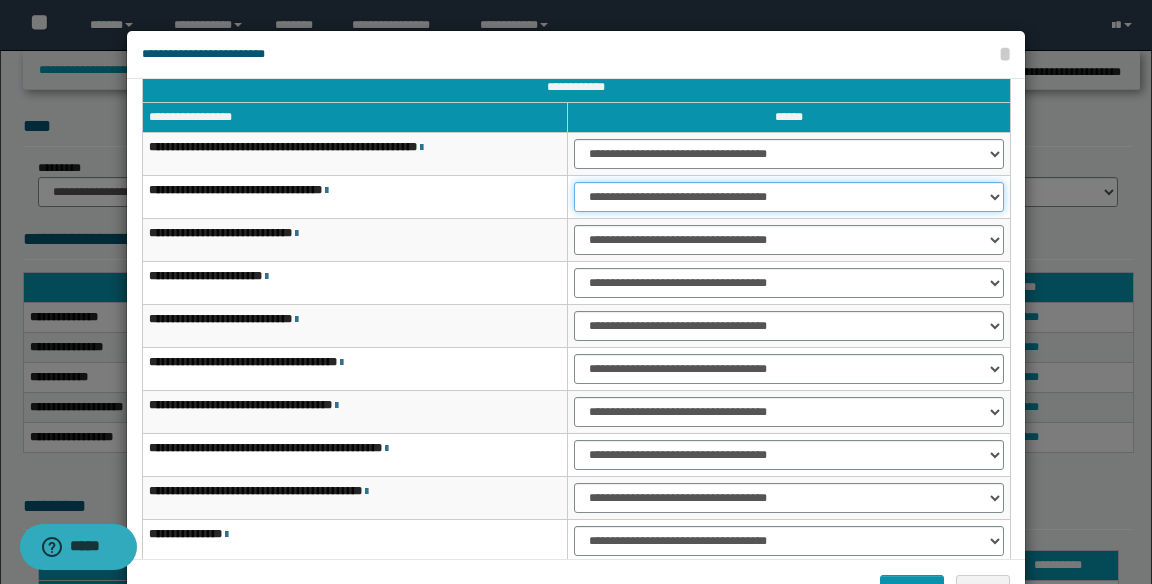 click on "**********" at bounding box center (789, 197) 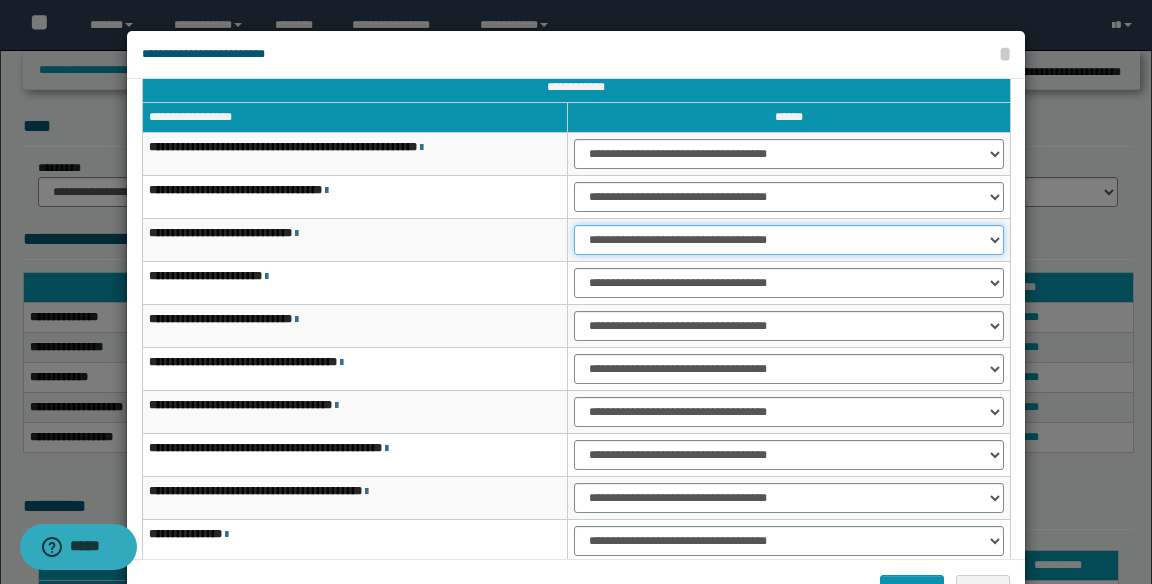 click on "**********" at bounding box center (789, 240) 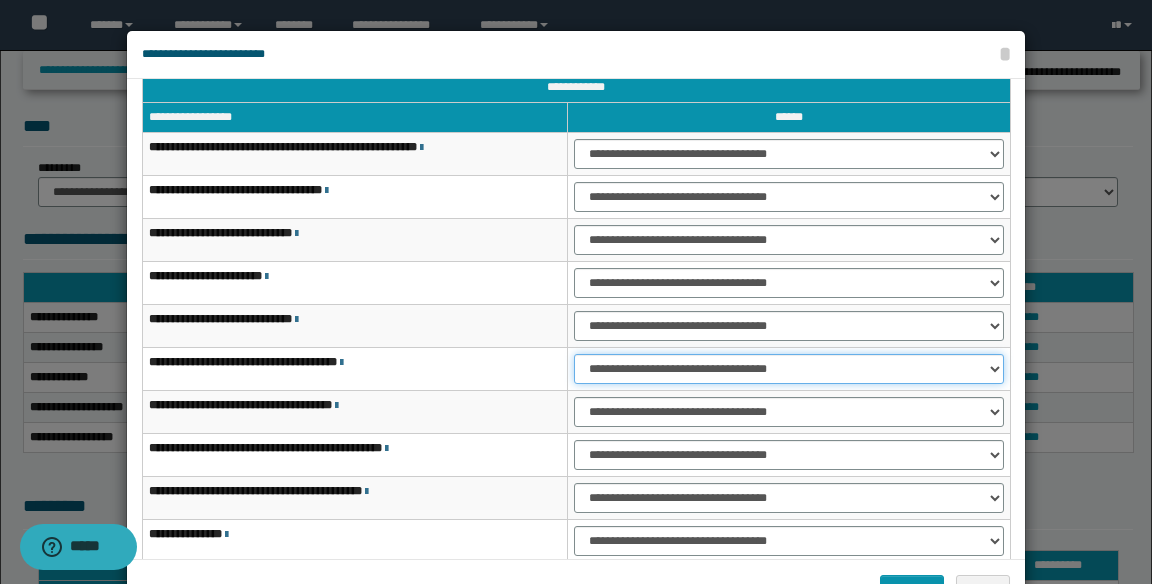 click on "**********" at bounding box center (789, 369) 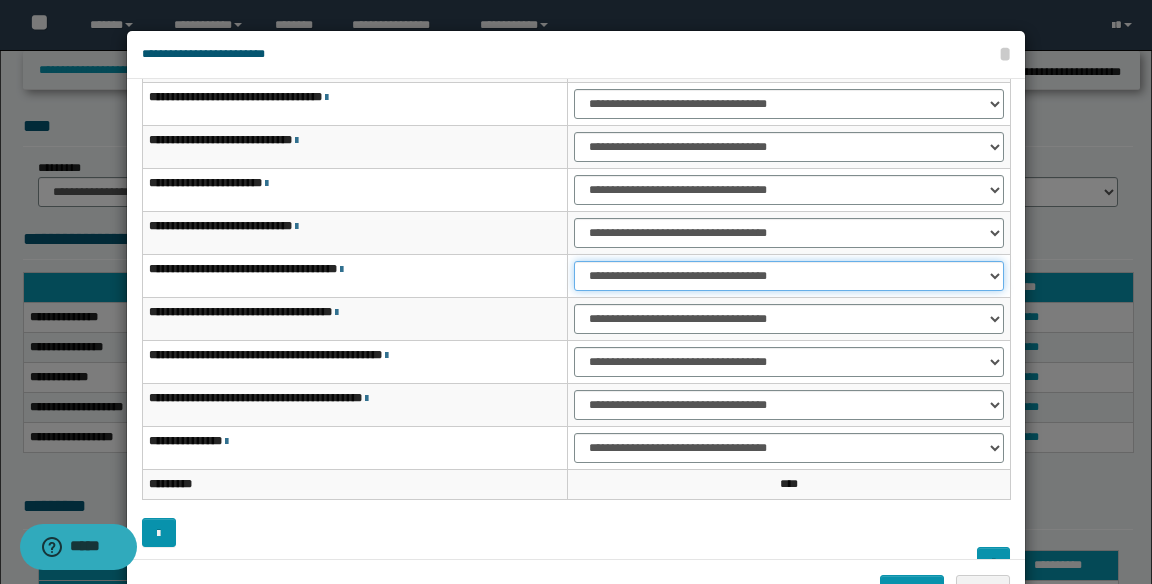 scroll, scrollTop: 117, scrollLeft: 0, axis: vertical 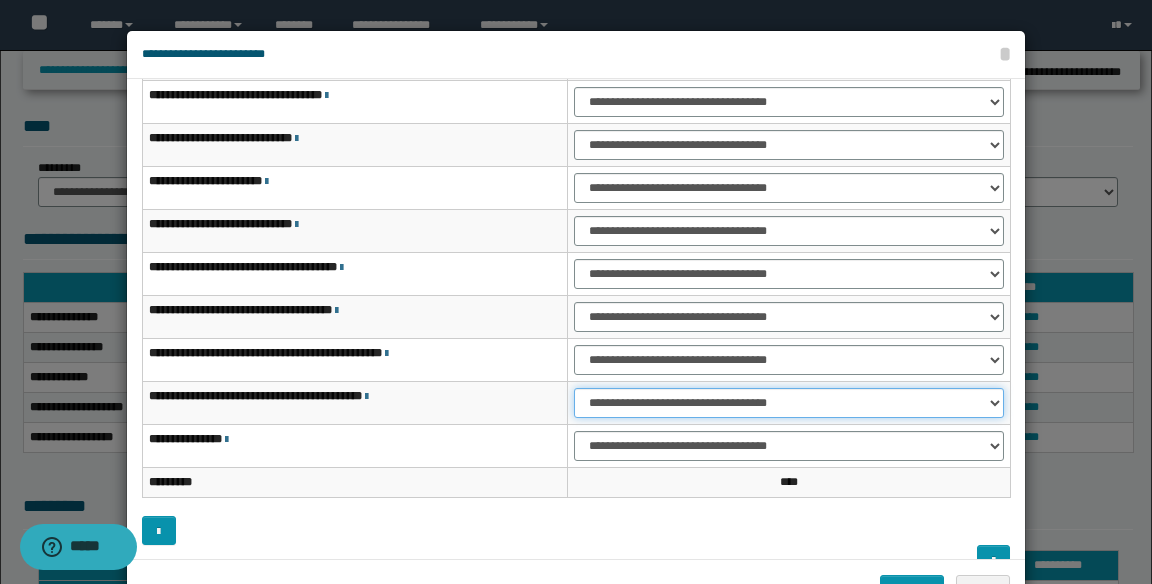 click on "**********" at bounding box center (789, 403) 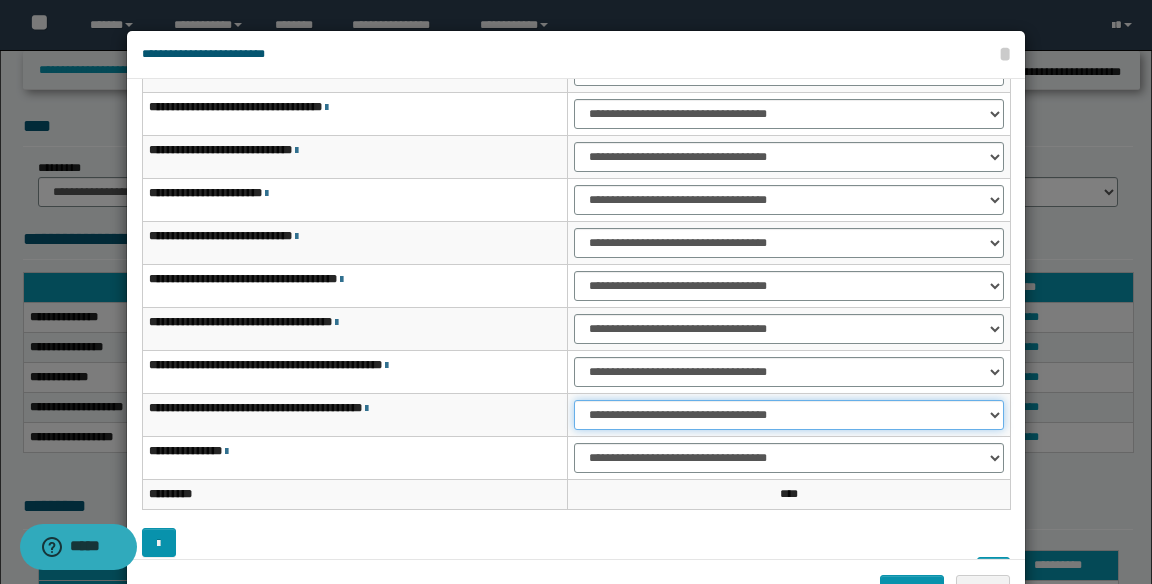 scroll, scrollTop: 104, scrollLeft: 0, axis: vertical 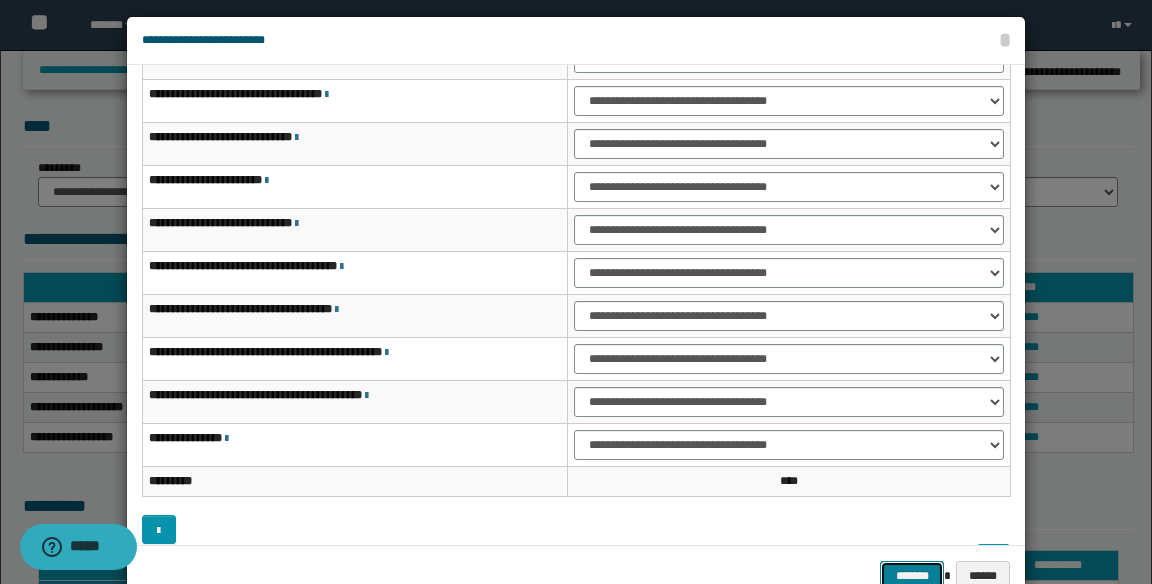 click on "*******" at bounding box center (912, 576) 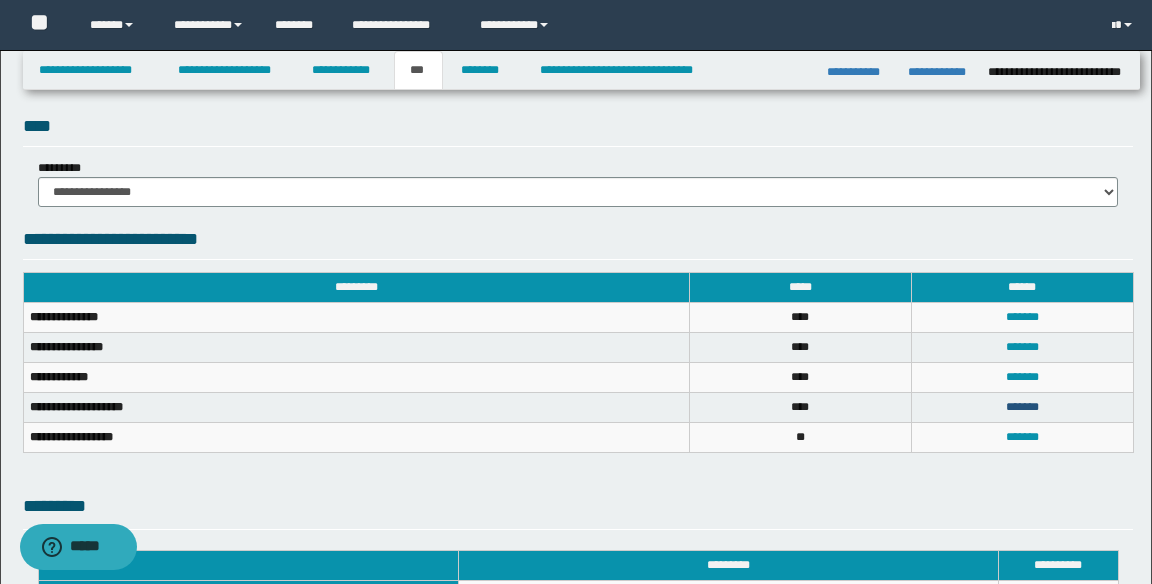 click on "*******" at bounding box center (1022, 407) 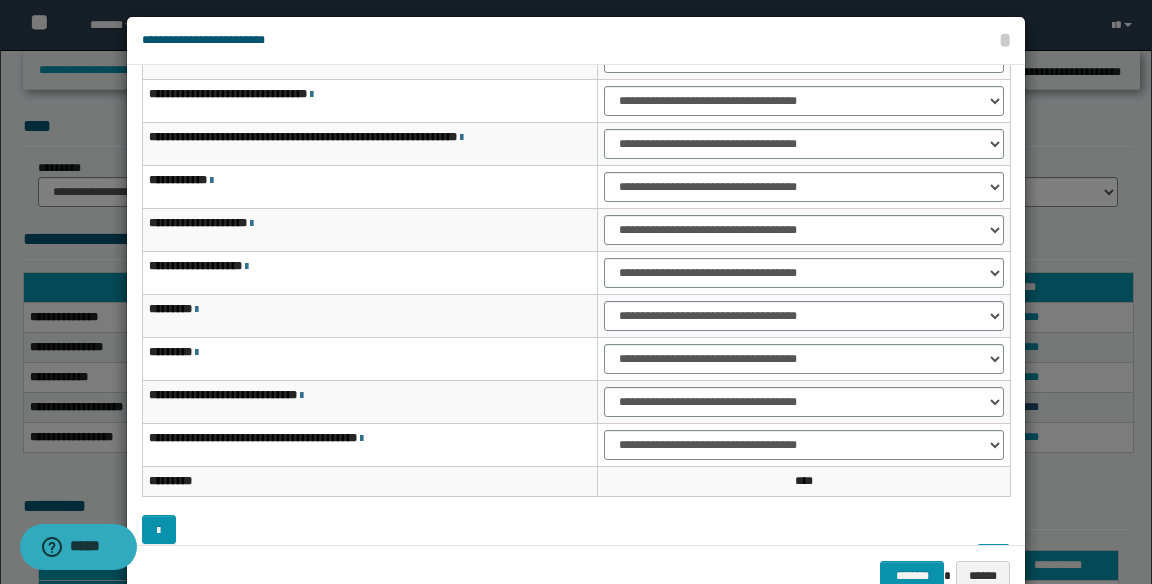 scroll, scrollTop: 0, scrollLeft: 0, axis: both 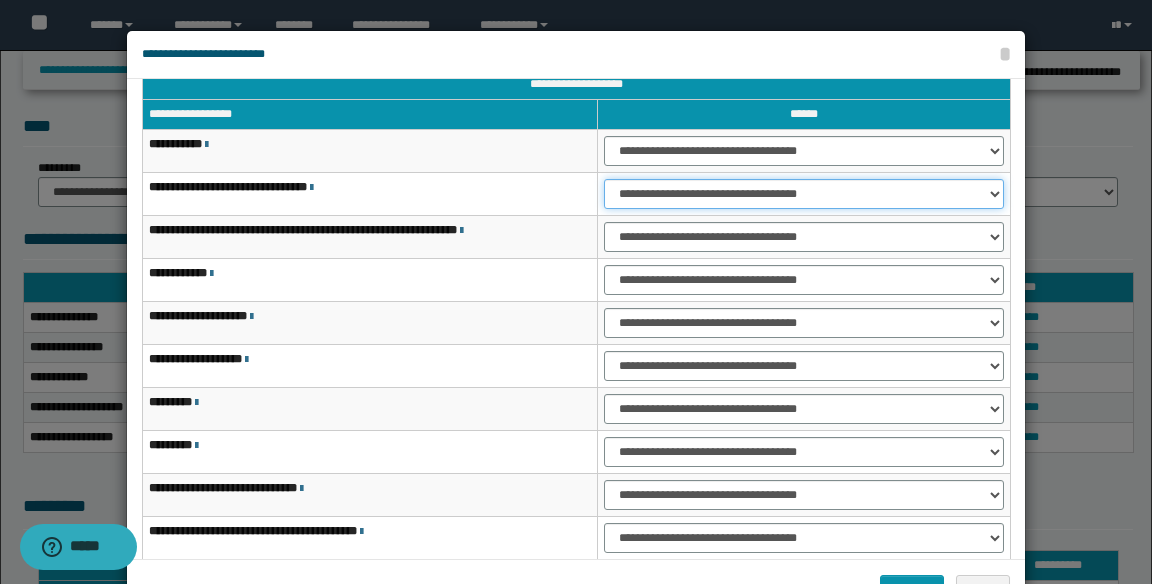 click on "**********" at bounding box center [804, 194] 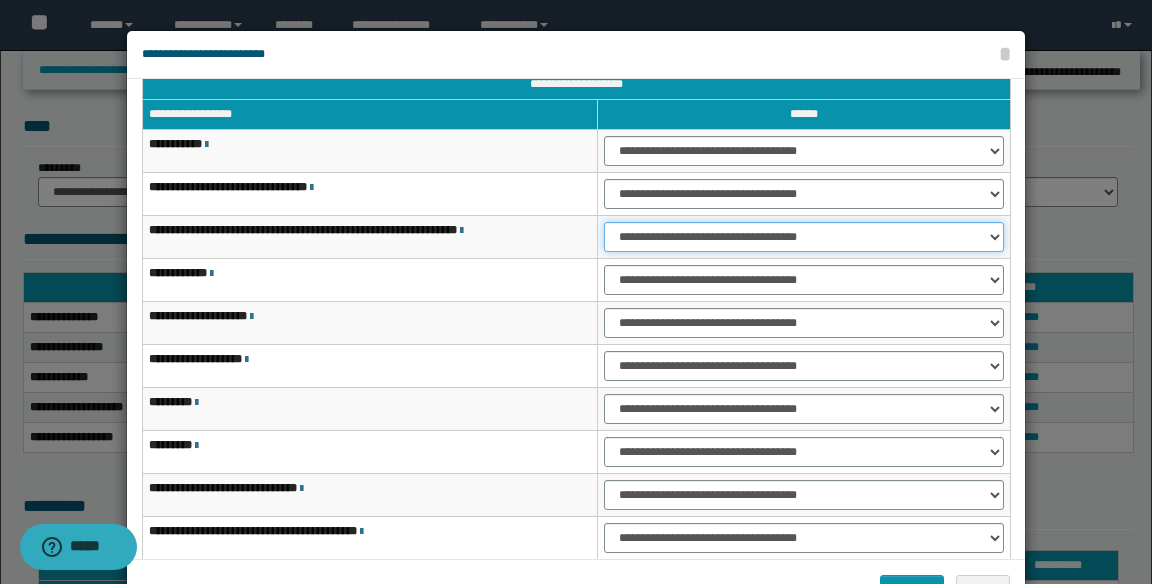 click on "**********" at bounding box center [804, 237] 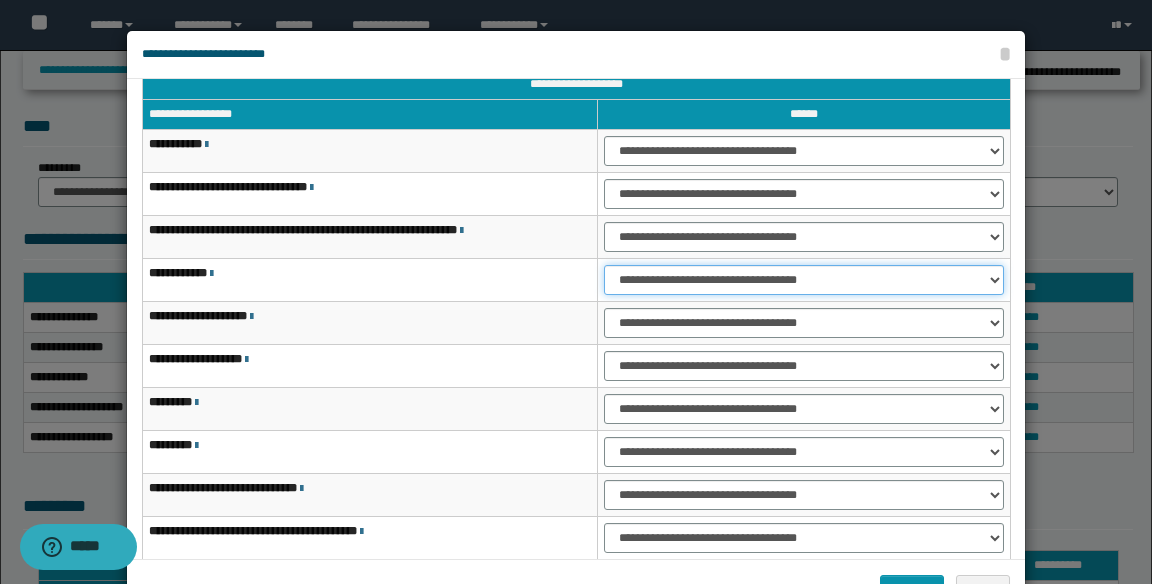 click on "**********" at bounding box center [804, 280] 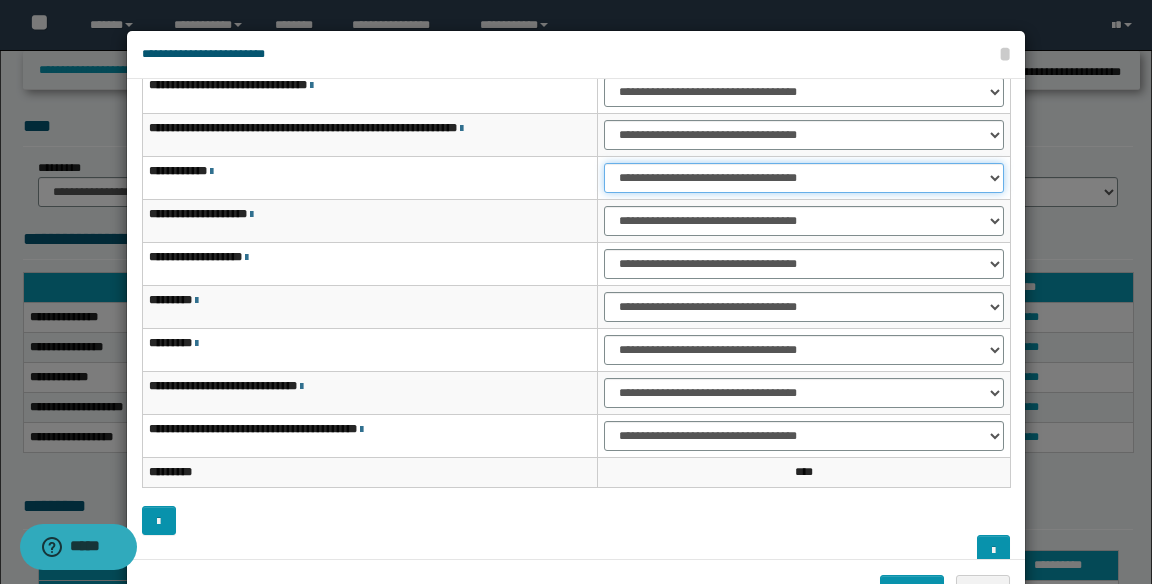 scroll, scrollTop: 126, scrollLeft: 0, axis: vertical 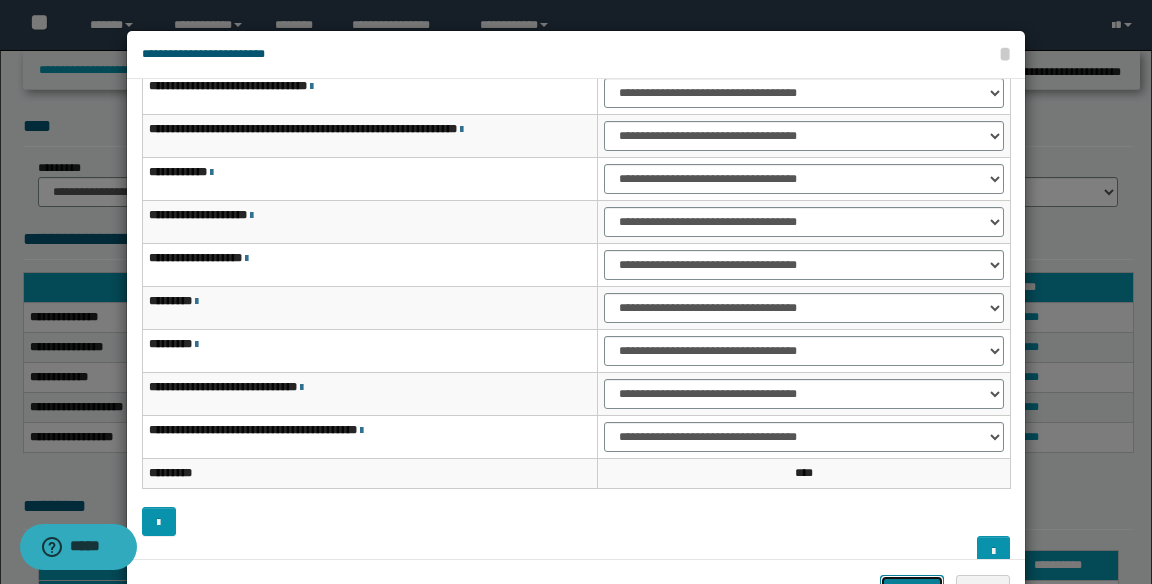click on "*******" at bounding box center (912, 590) 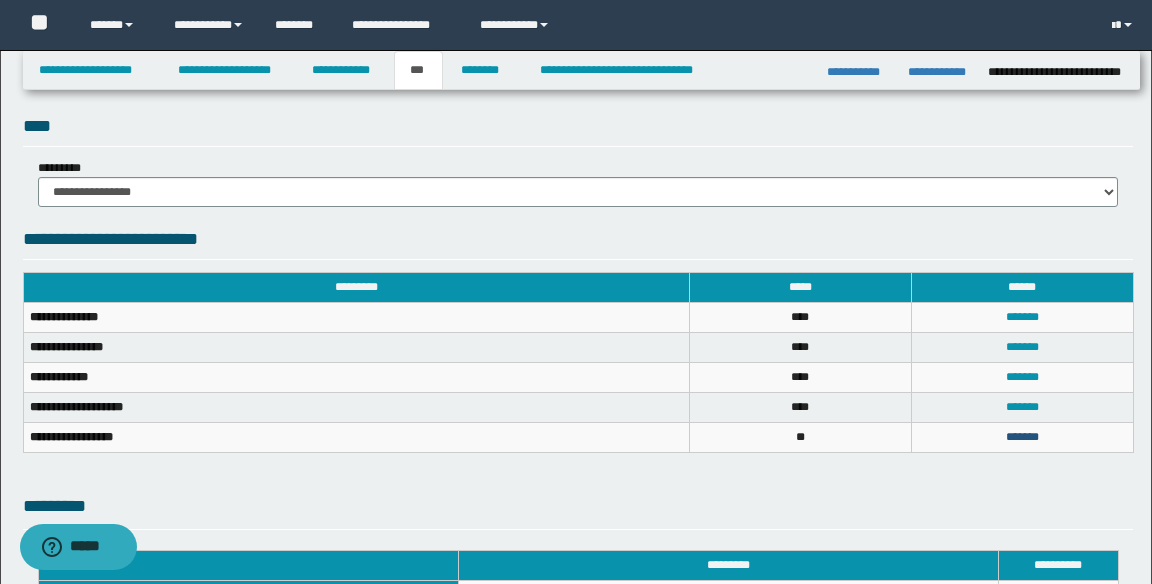 click on "*******" at bounding box center [1022, 437] 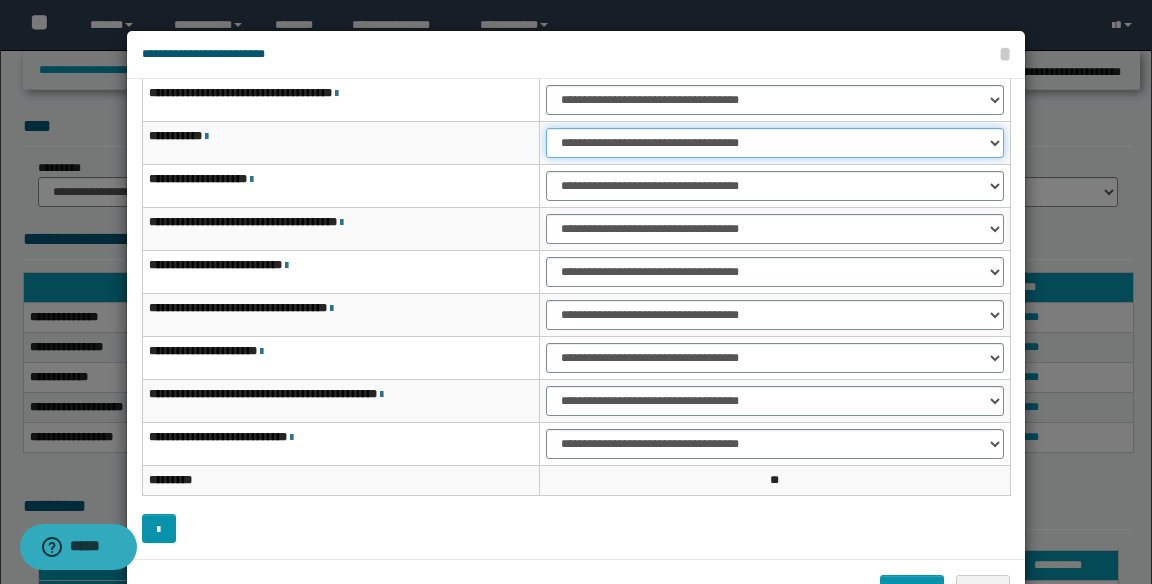 click on "**********" at bounding box center (775, 143) 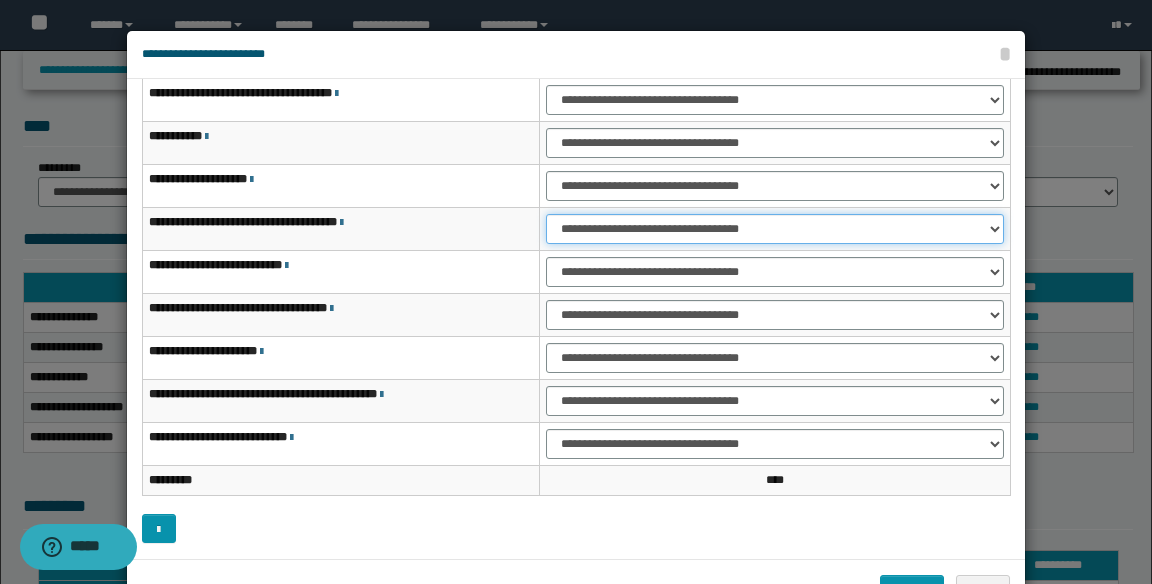 click on "**********" at bounding box center [775, 229] 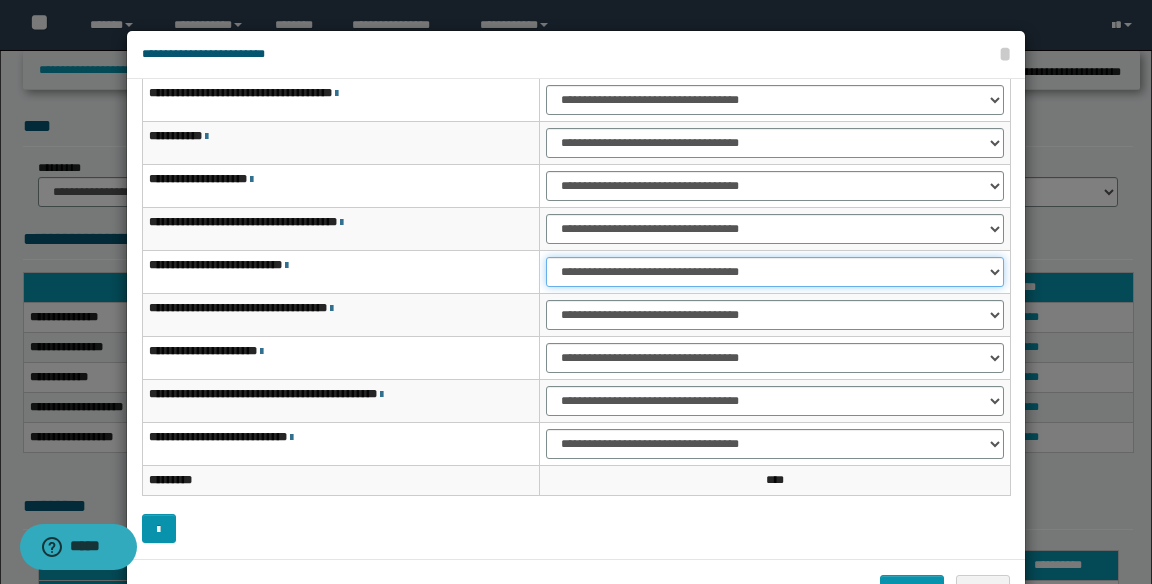 click on "**********" at bounding box center [775, 272] 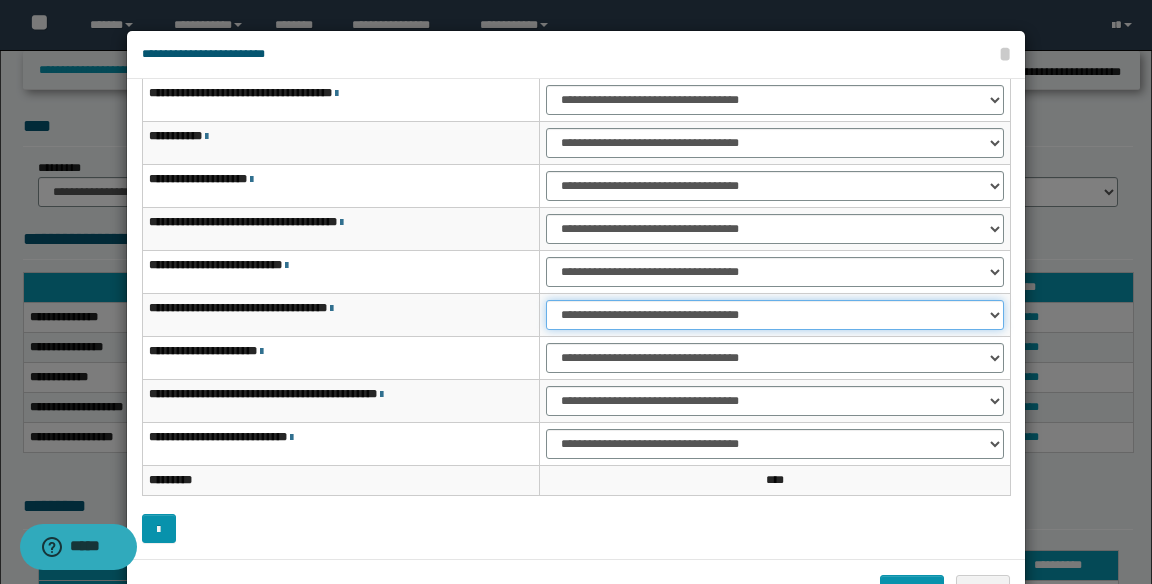 click on "**********" at bounding box center (775, 315) 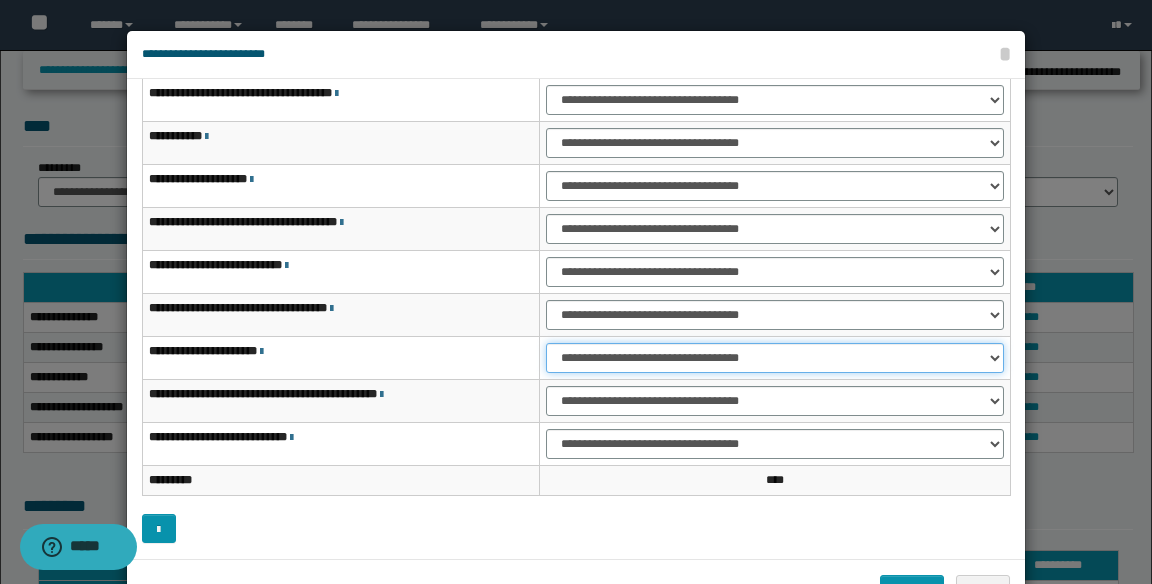 click on "**********" at bounding box center [775, 358] 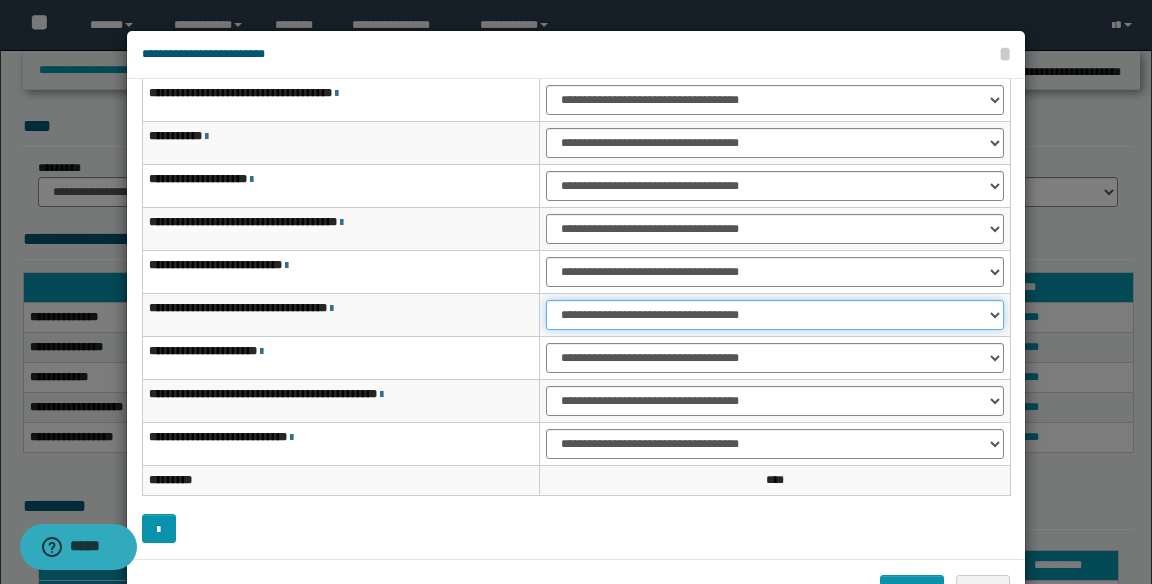 click on "**********" at bounding box center [775, 315] 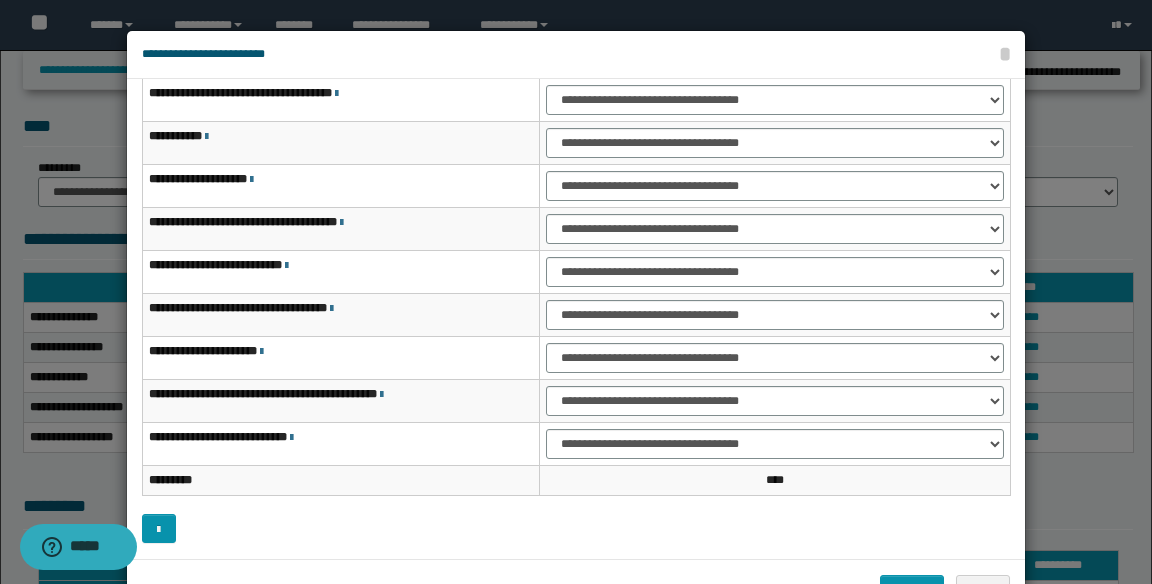 scroll, scrollTop: 25, scrollLeft: 0, axis: vertical 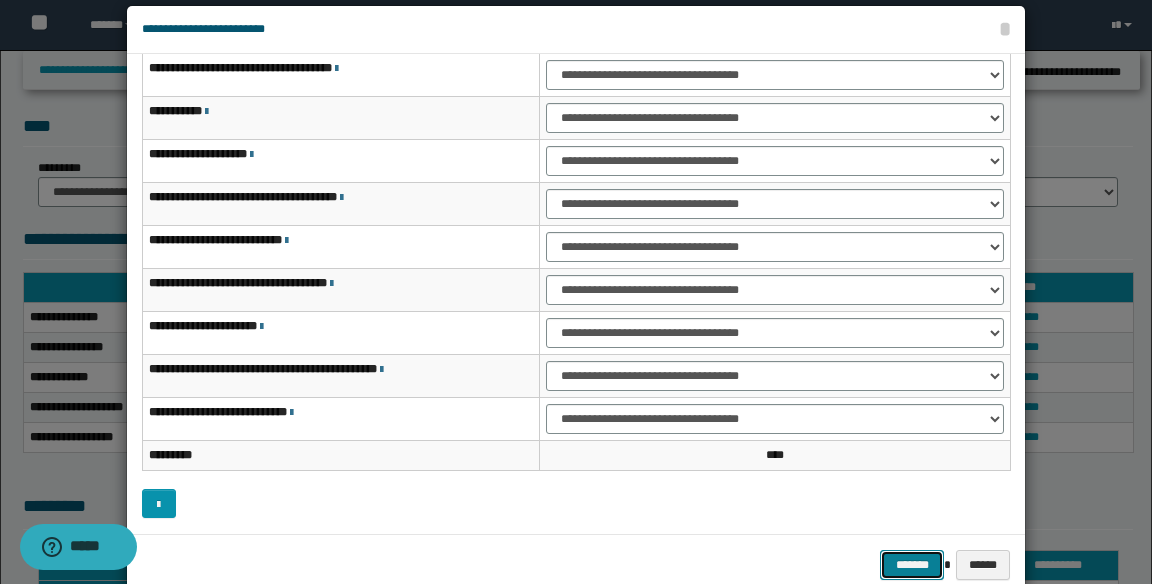 click on "*******" at bounding box center [912, 565] 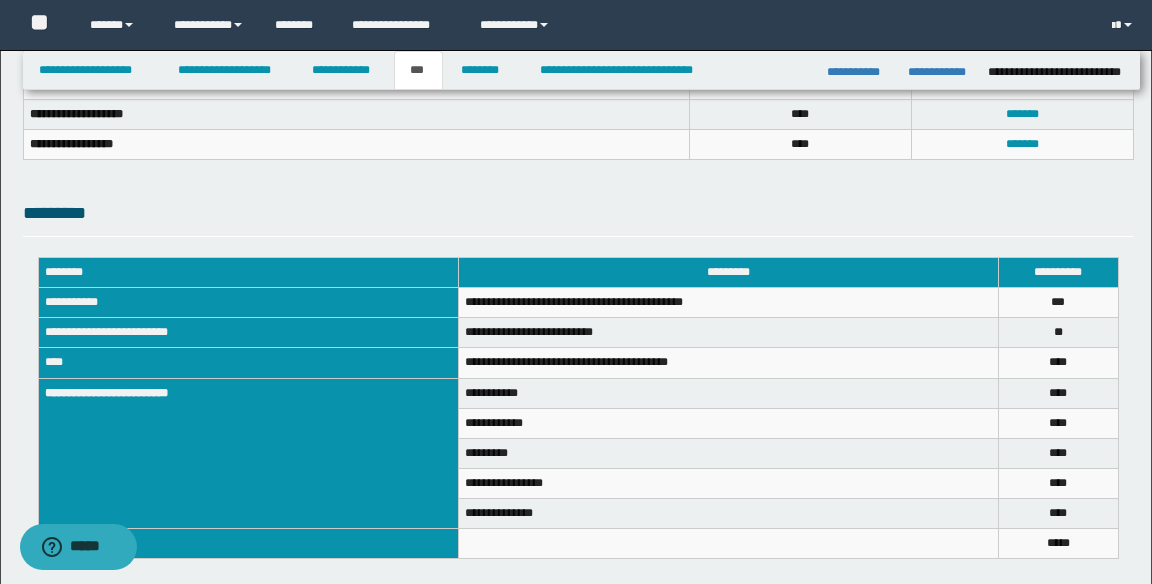 scroll, scrollTop: 880, scrollLeft: 0, axis: vertical 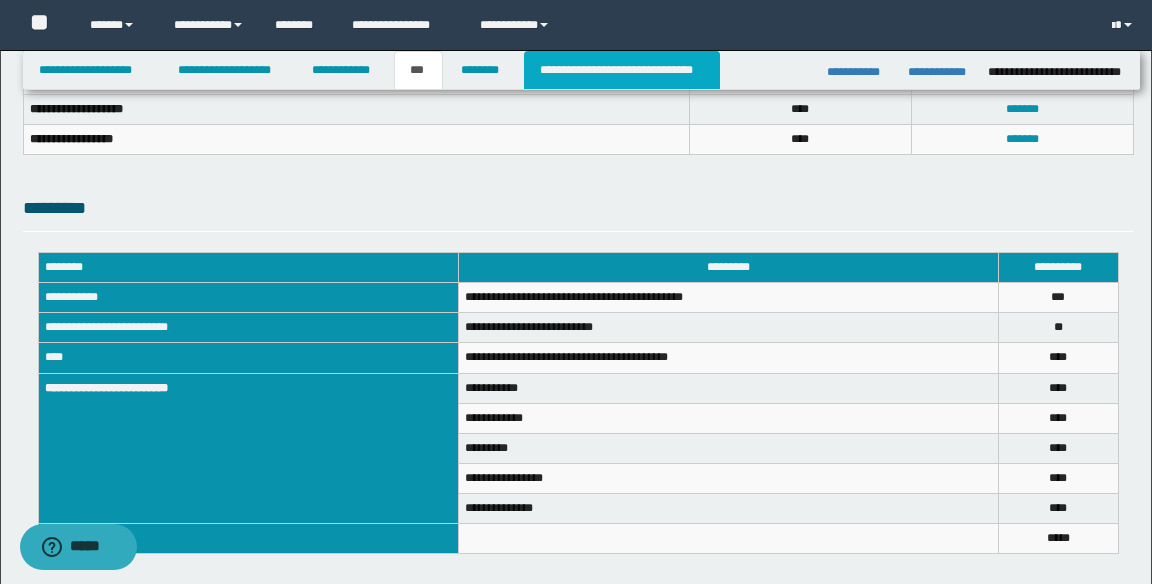 click on "**********" at bounding box center (622, 70) 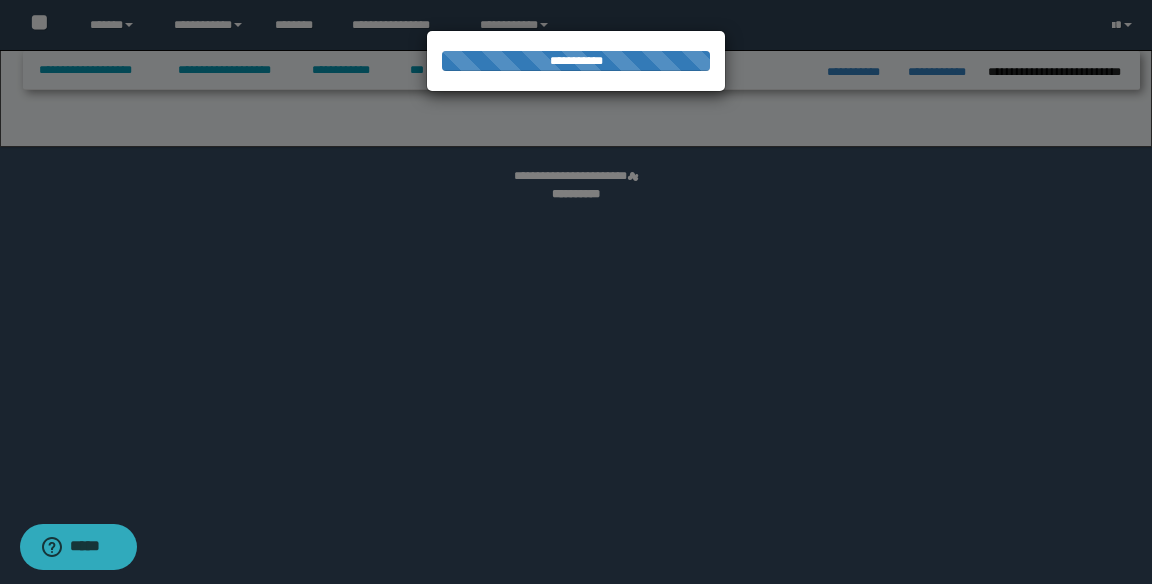 select on "*" 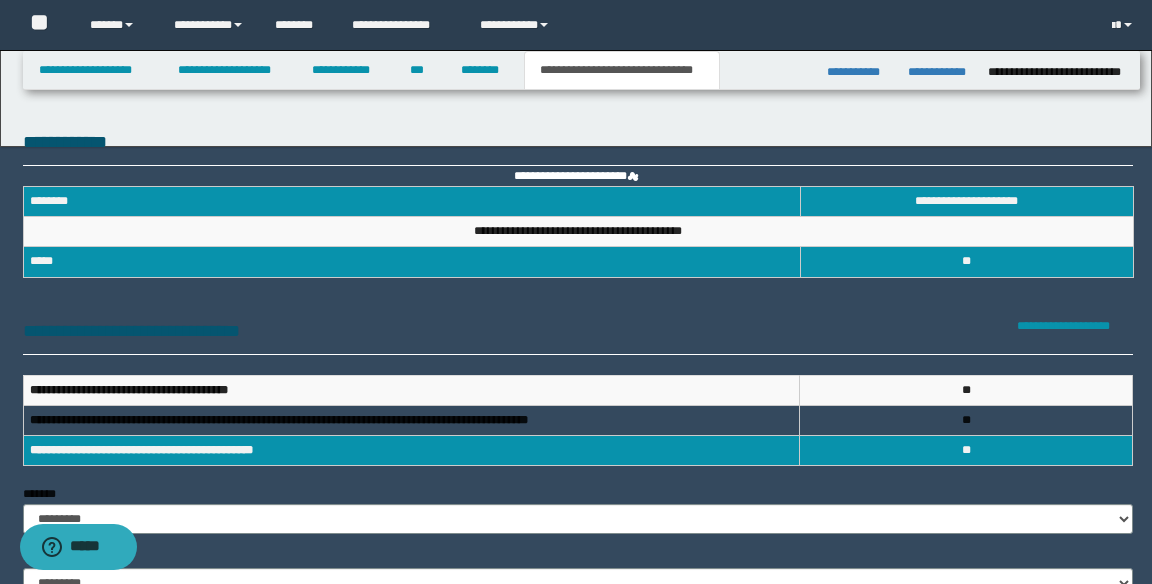 scroll, scrollTop: 0, scrollLeft: 0, axis: both 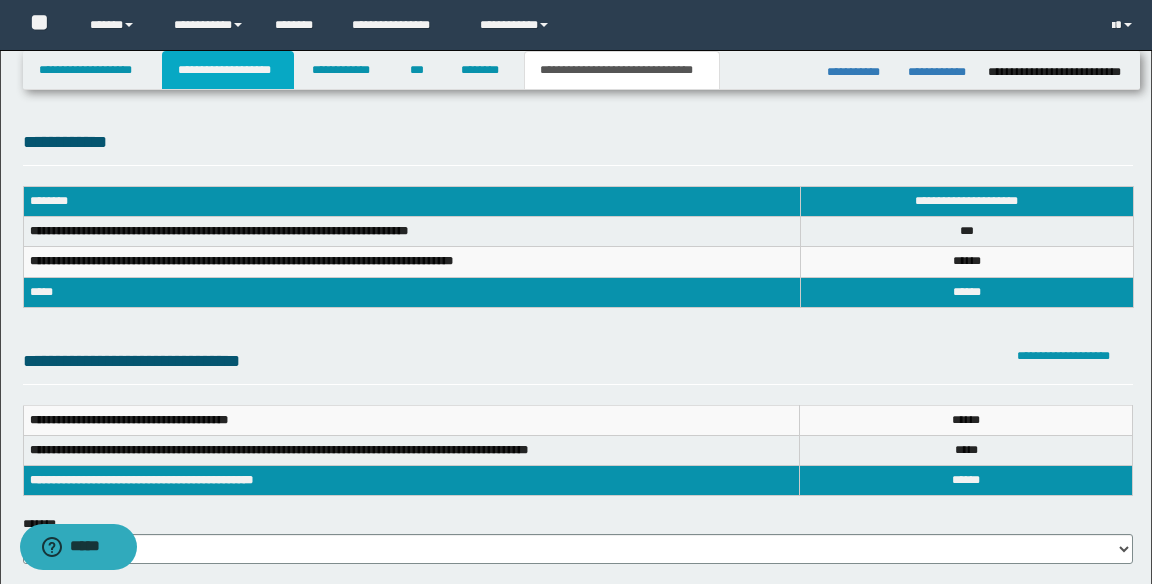 click on "**********" at bounding box center (228, 70) 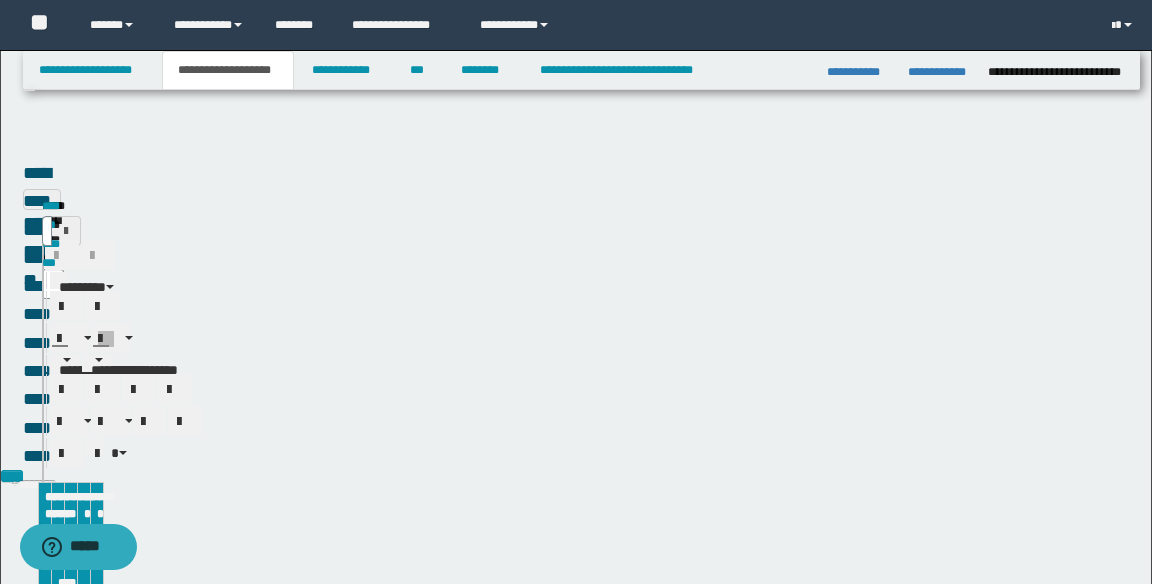 type 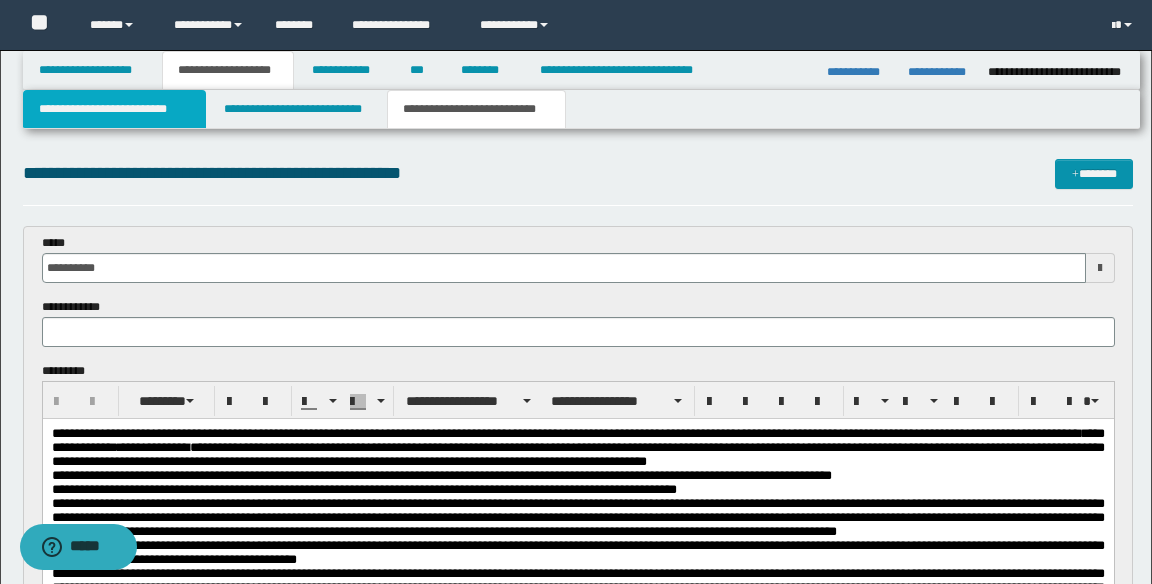 click on "**********" at bounding box center [115, 109] 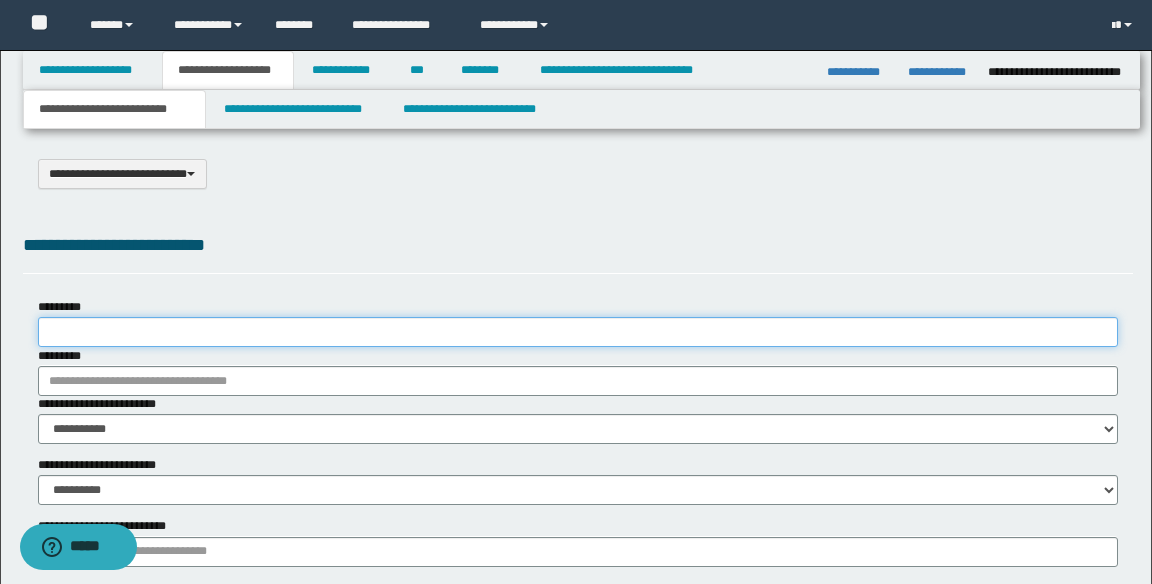 click on "*********" at bounding box center (578, 332) 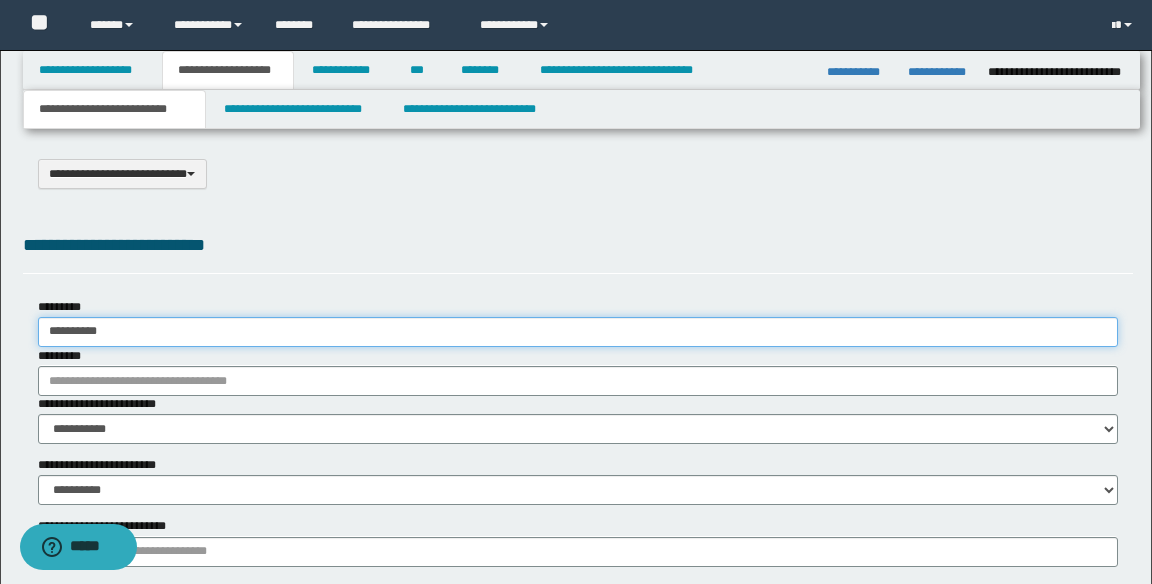 type on "**********" 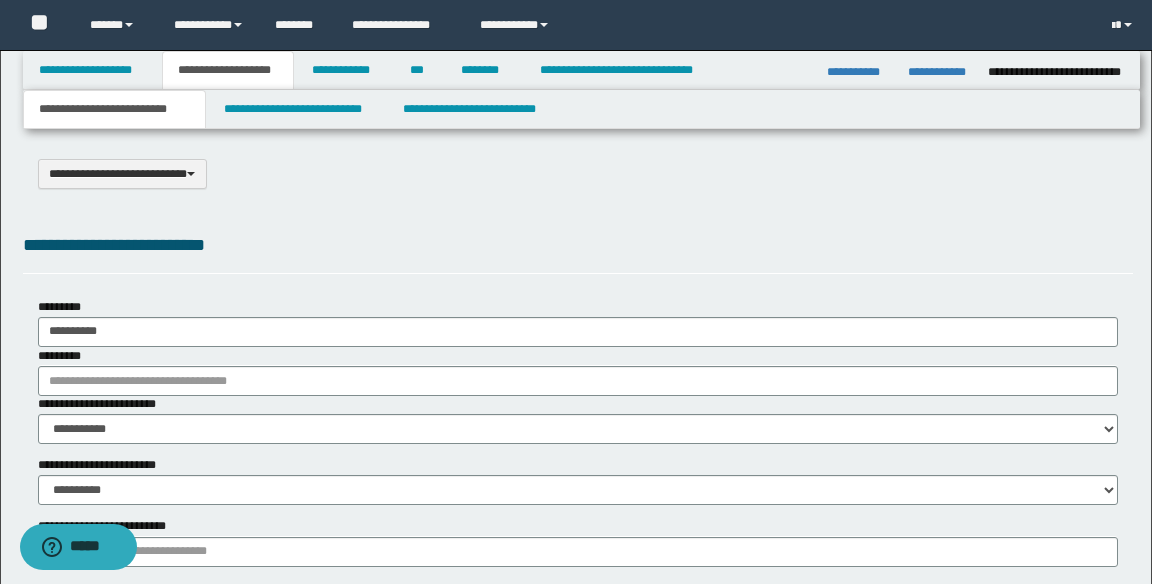 click on "**********" at bounding box center (578, 480) 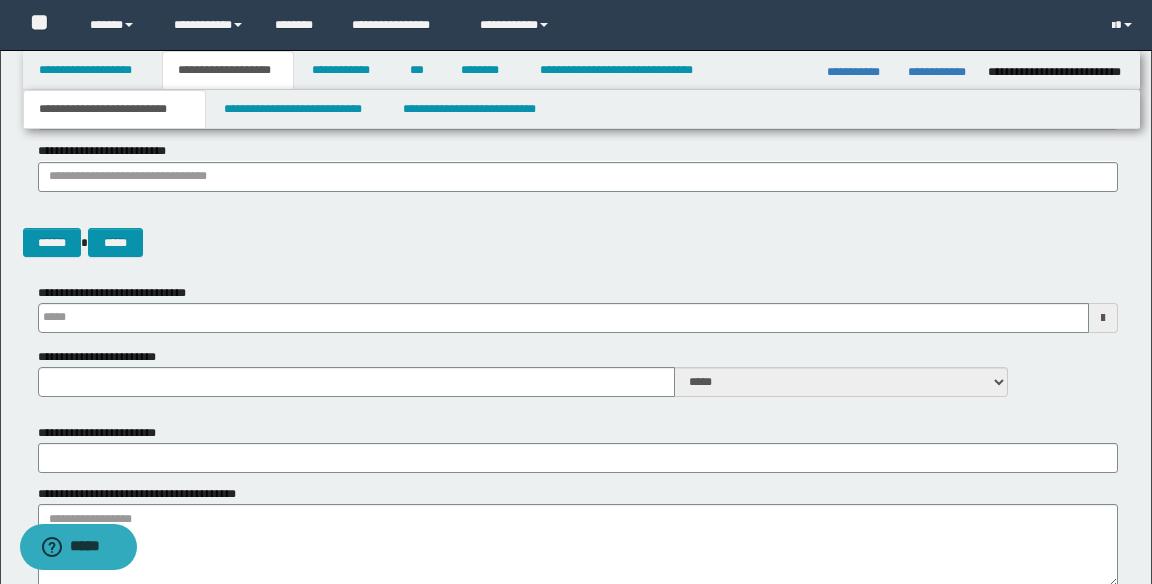 scroll, scrollTop: 0, scrollLeft: 0, axis: both 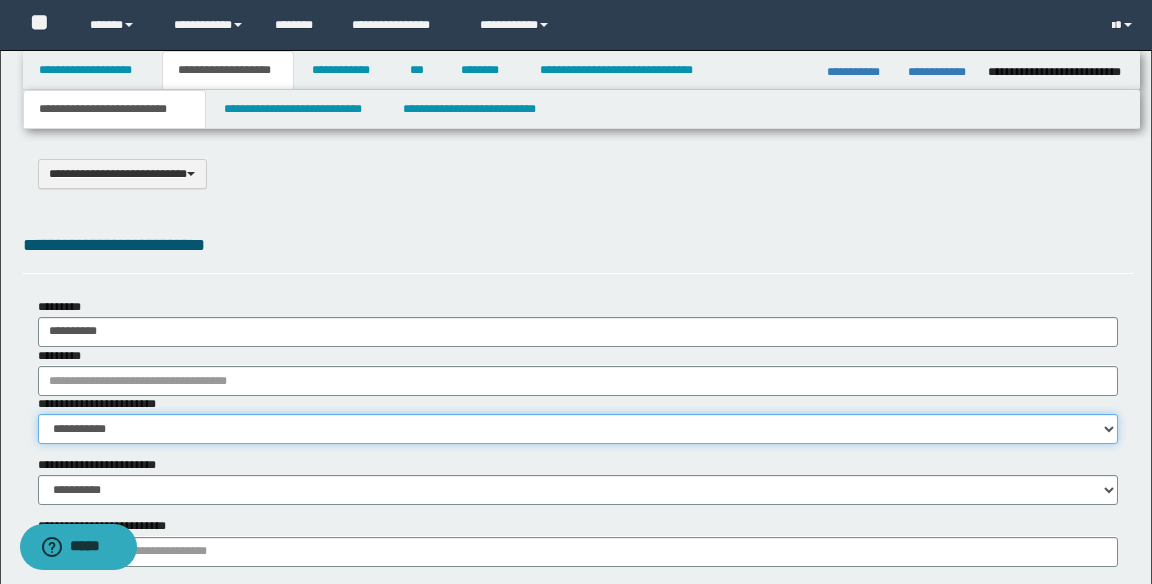 click on "**********" at bounding box center (578, 429) 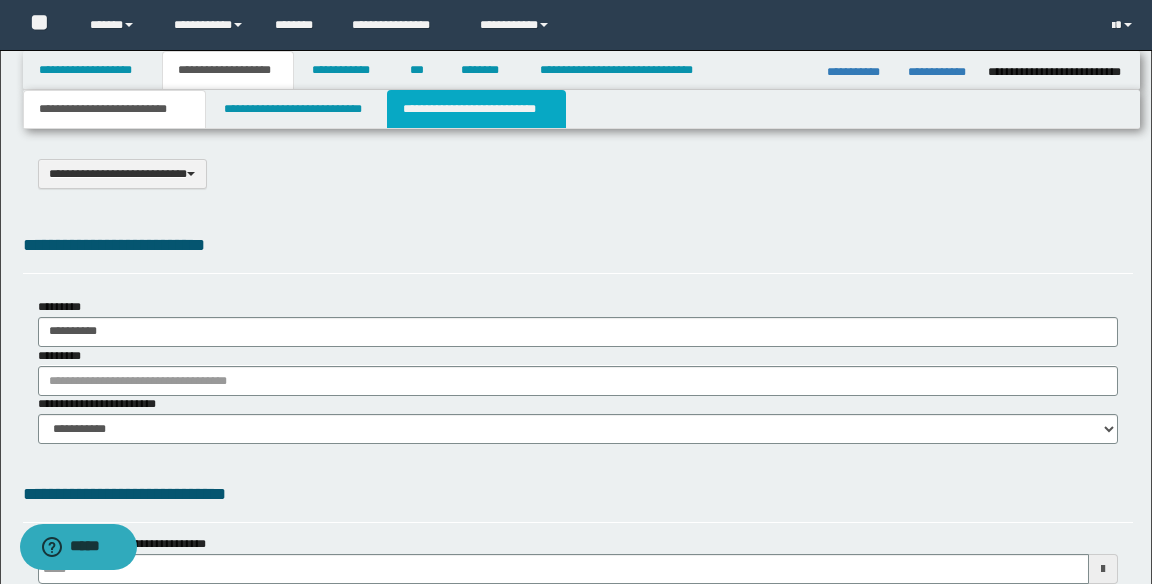 click on "**********" at bounding box center (476, 109) 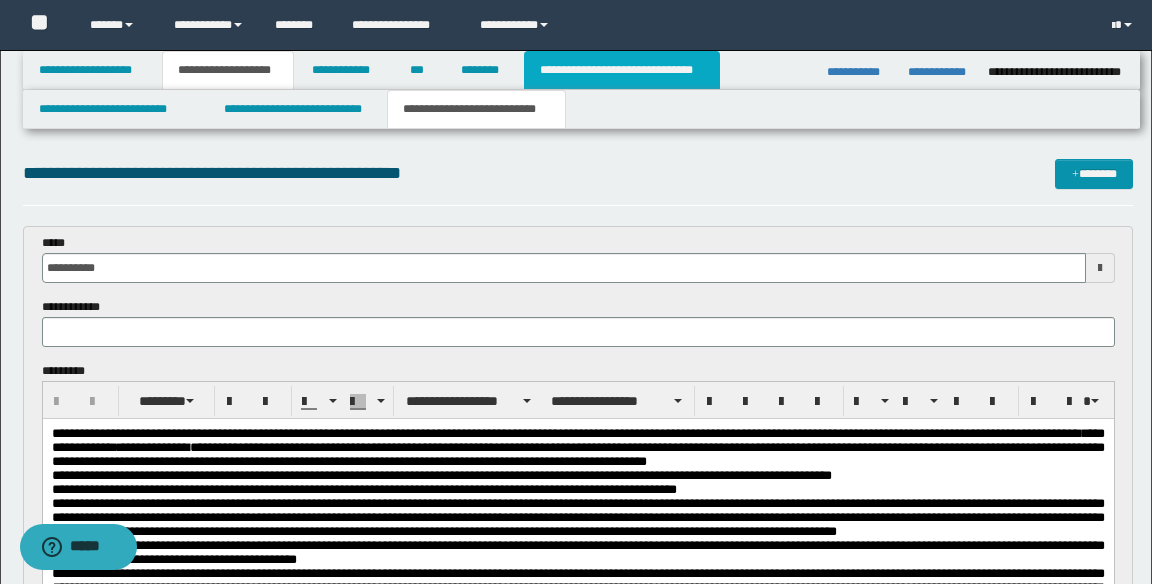 click on "**********" at bounding box center [622, 70] 